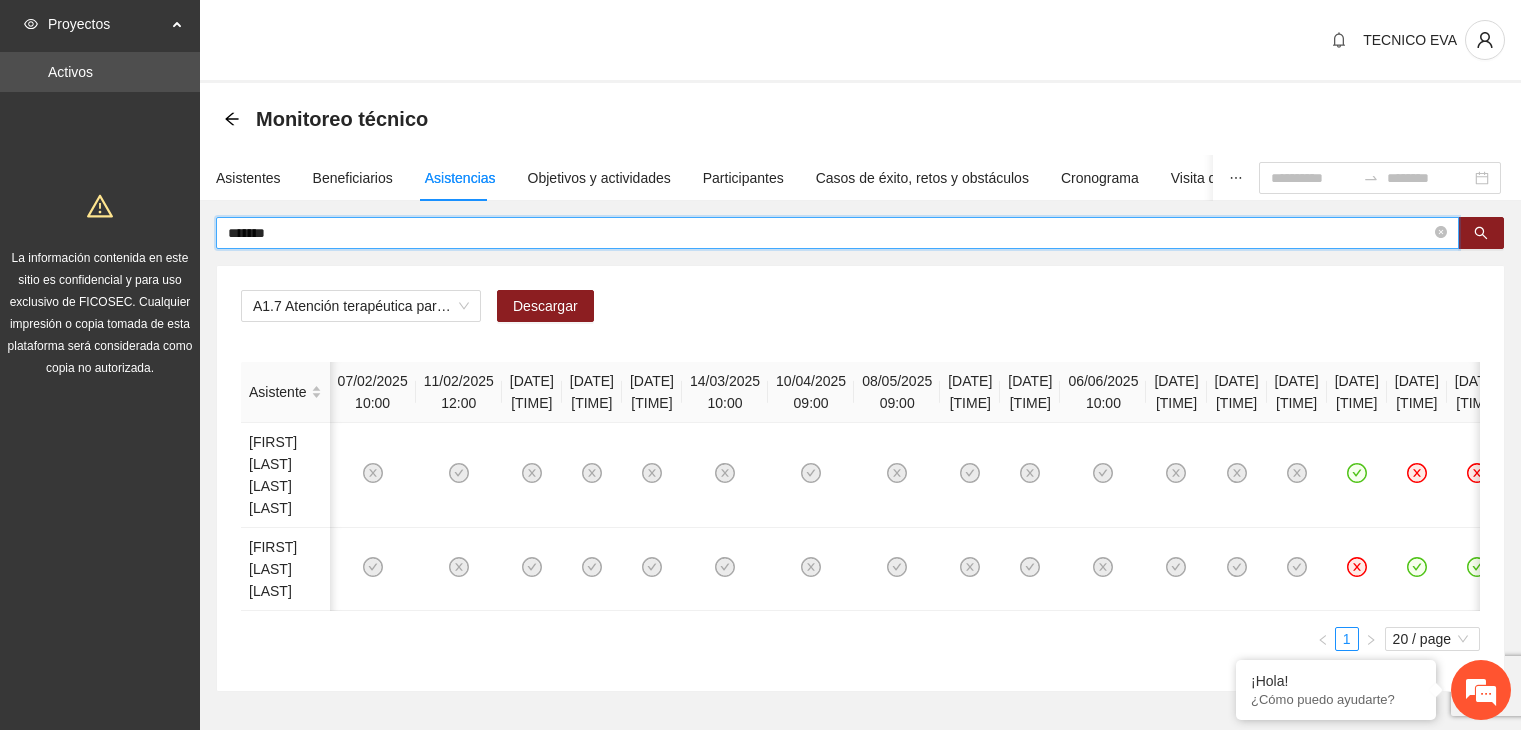 click on "*******" at bounding box center [829, 233] 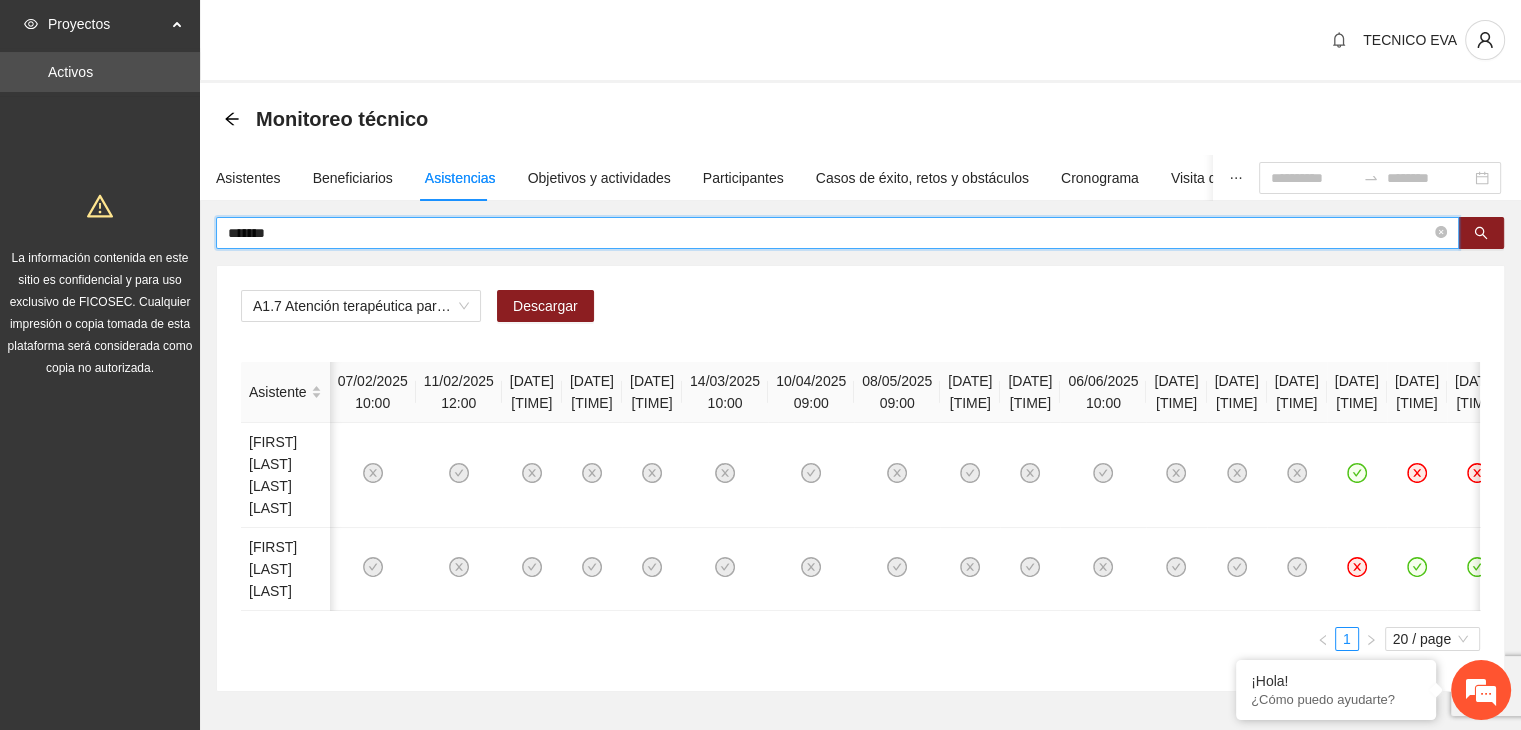 scroll, scrollTop: 0, scrollLeft: 0, axis: both 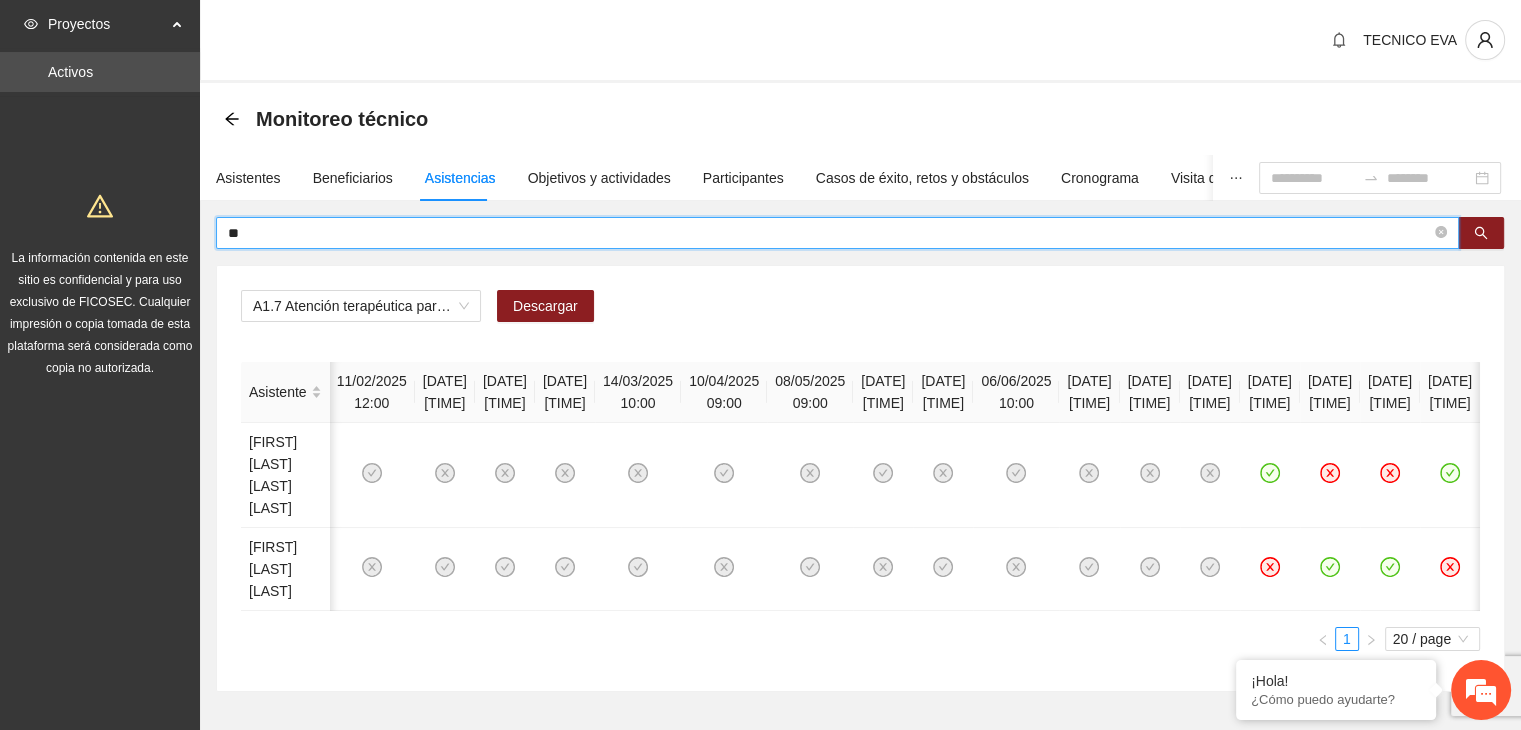 type on "*" 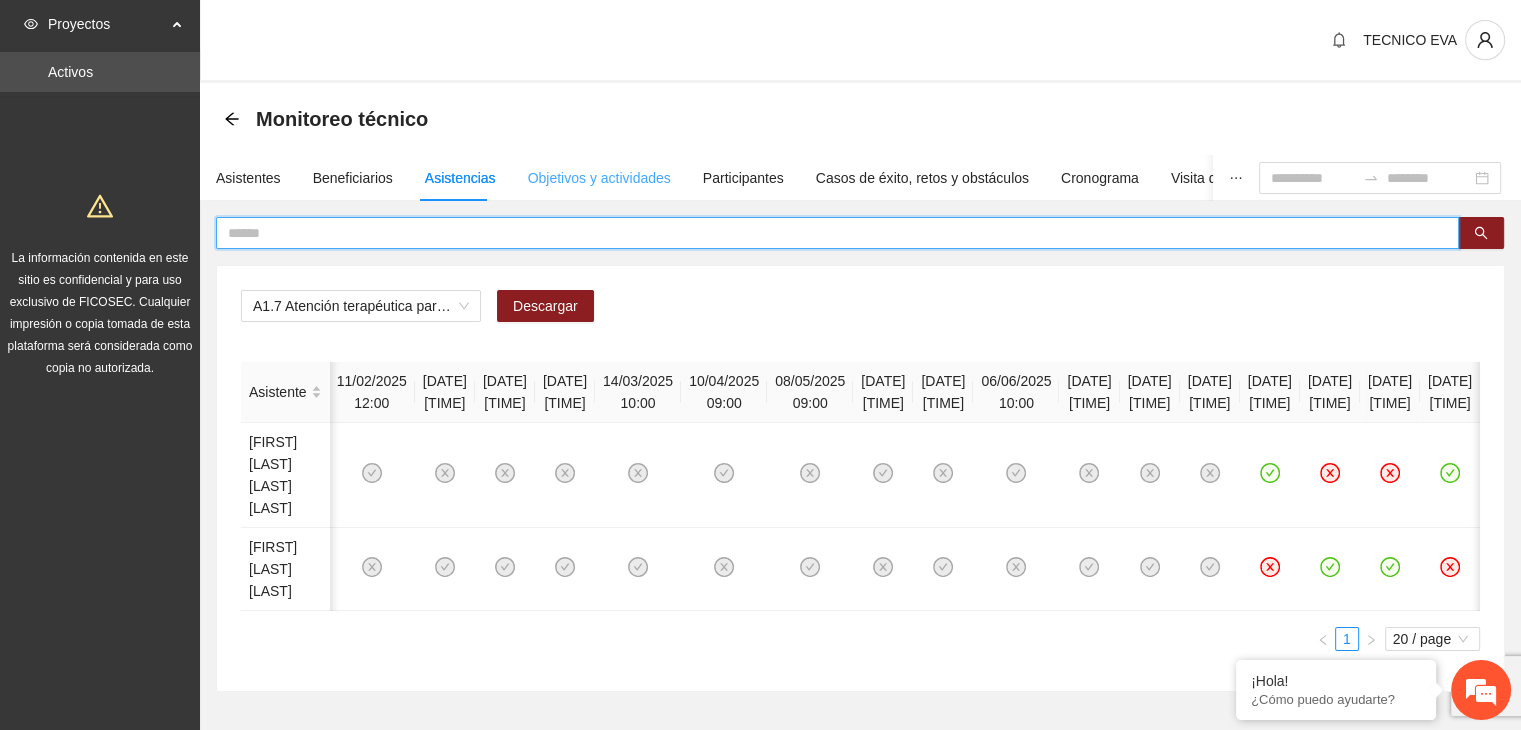 type 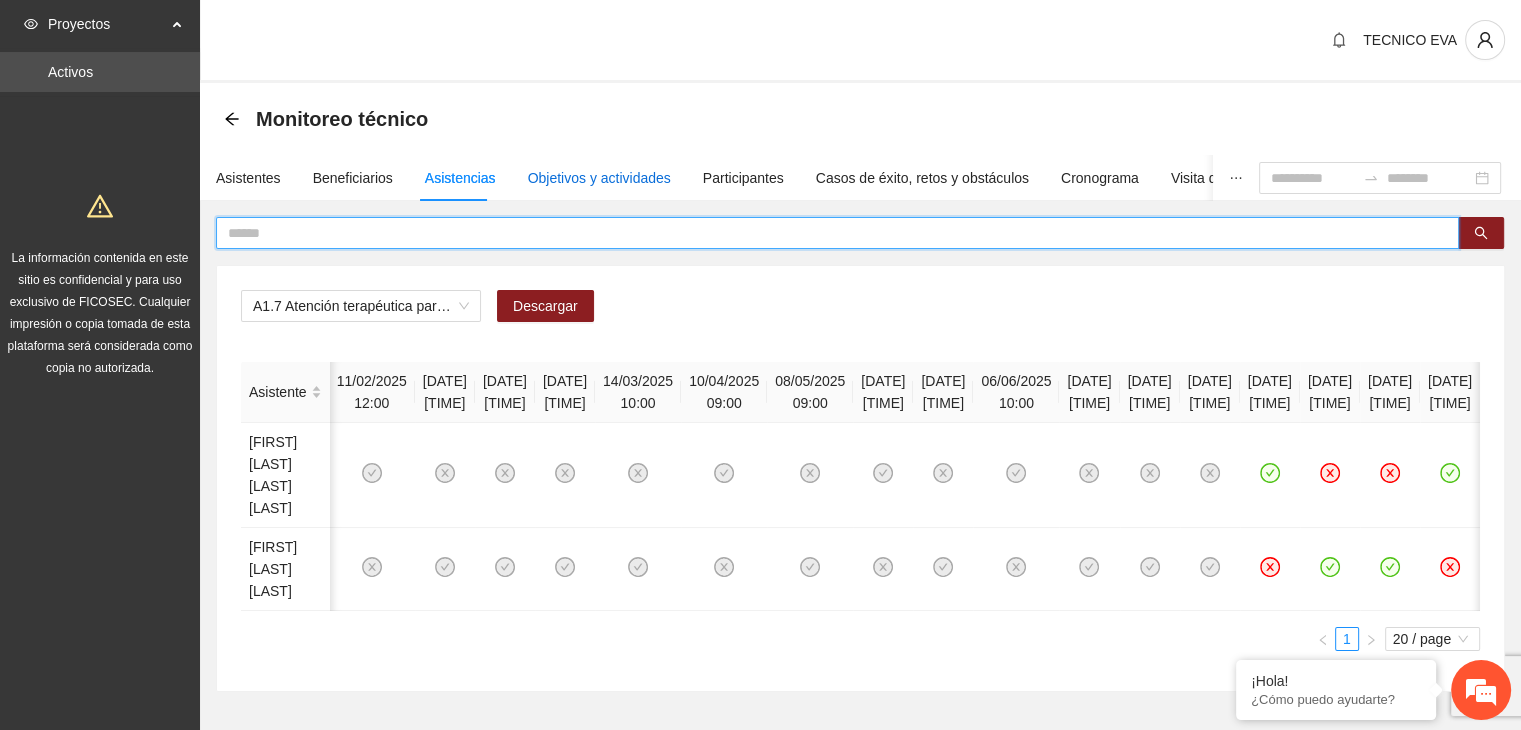 click on "Objetivos y actividades" at bounding box center [599, 178] 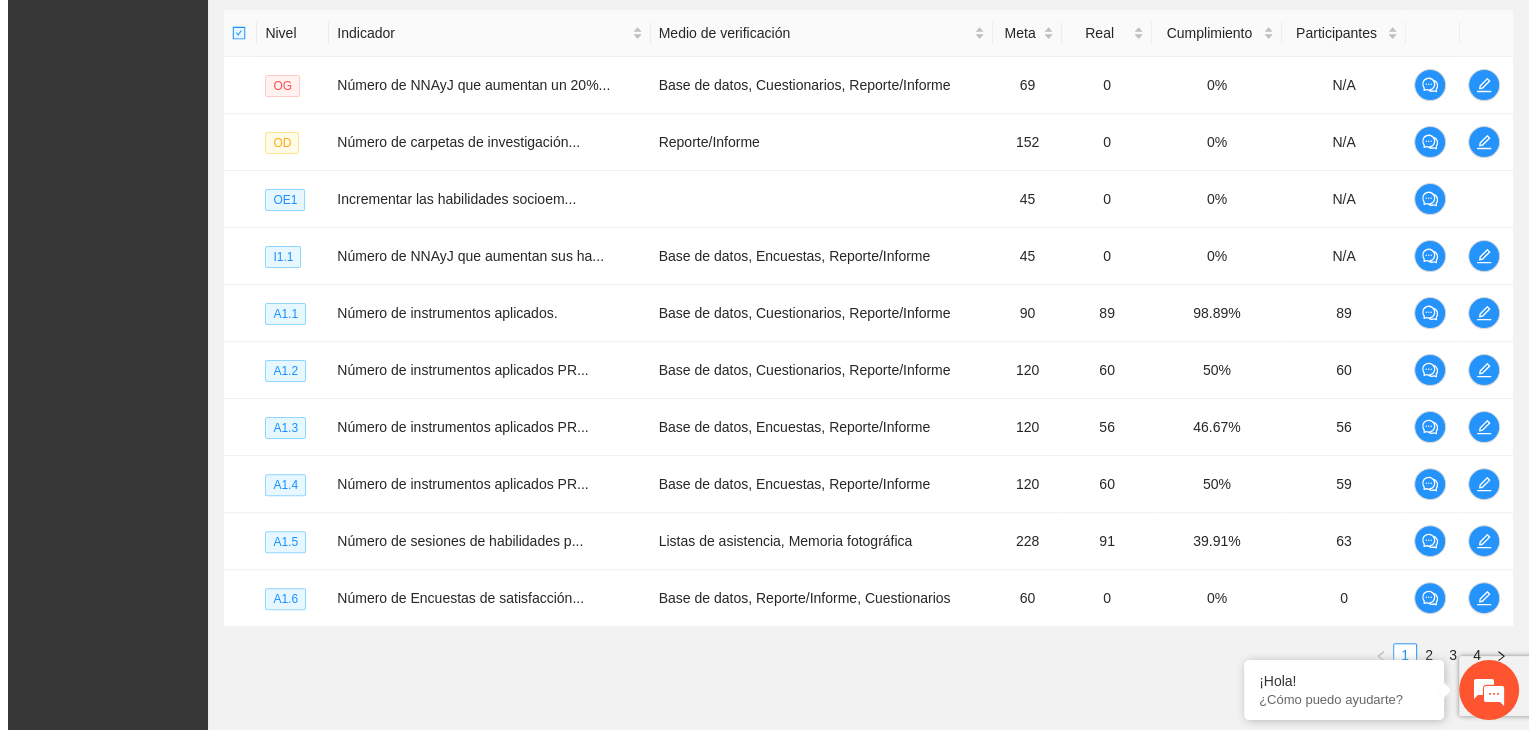 scroll, scrollTop: 496, scrollLeft: 0, axis: vertical 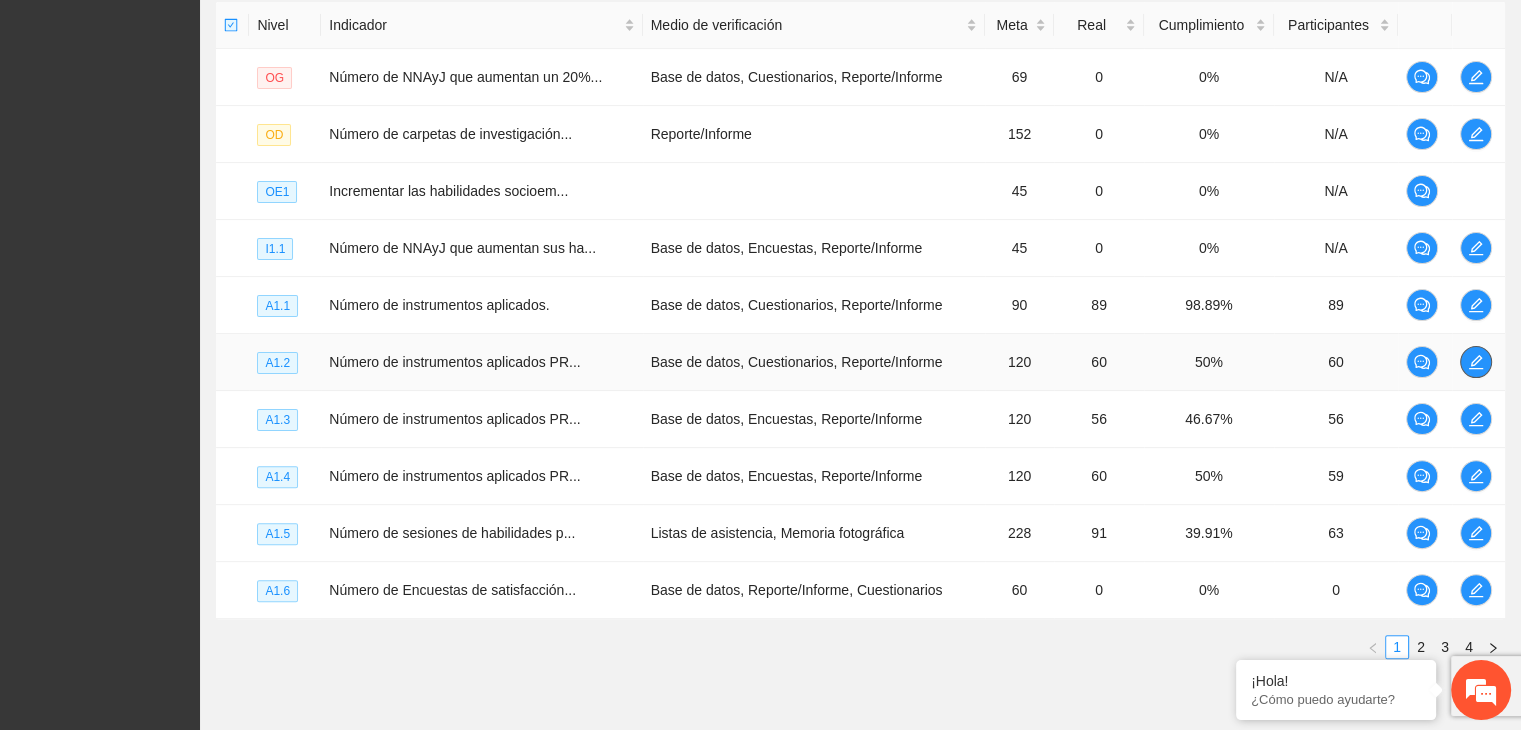 click at bounding box center [1476, 362] 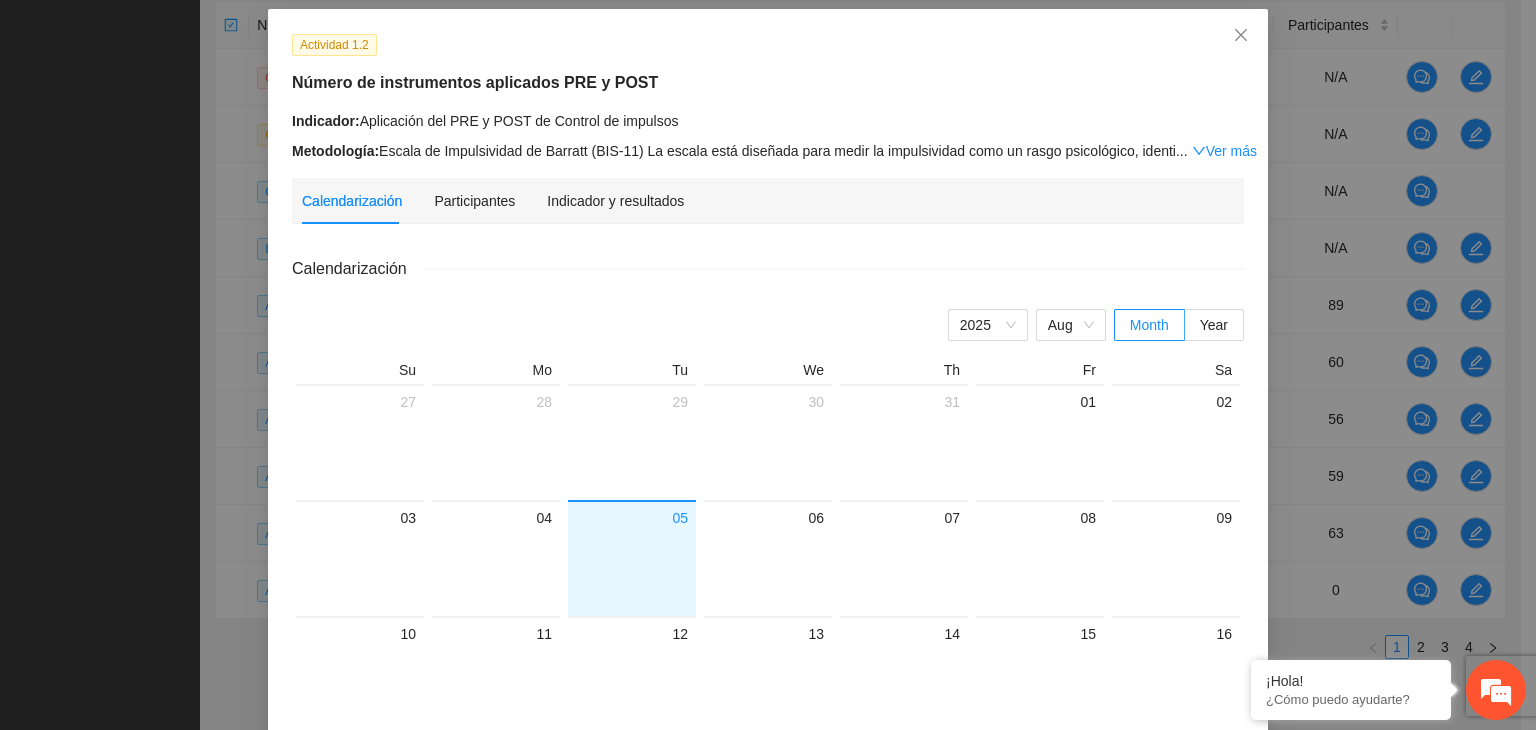 scroll, scrollTop: 92, scrollLeft: 0, axis: vertical 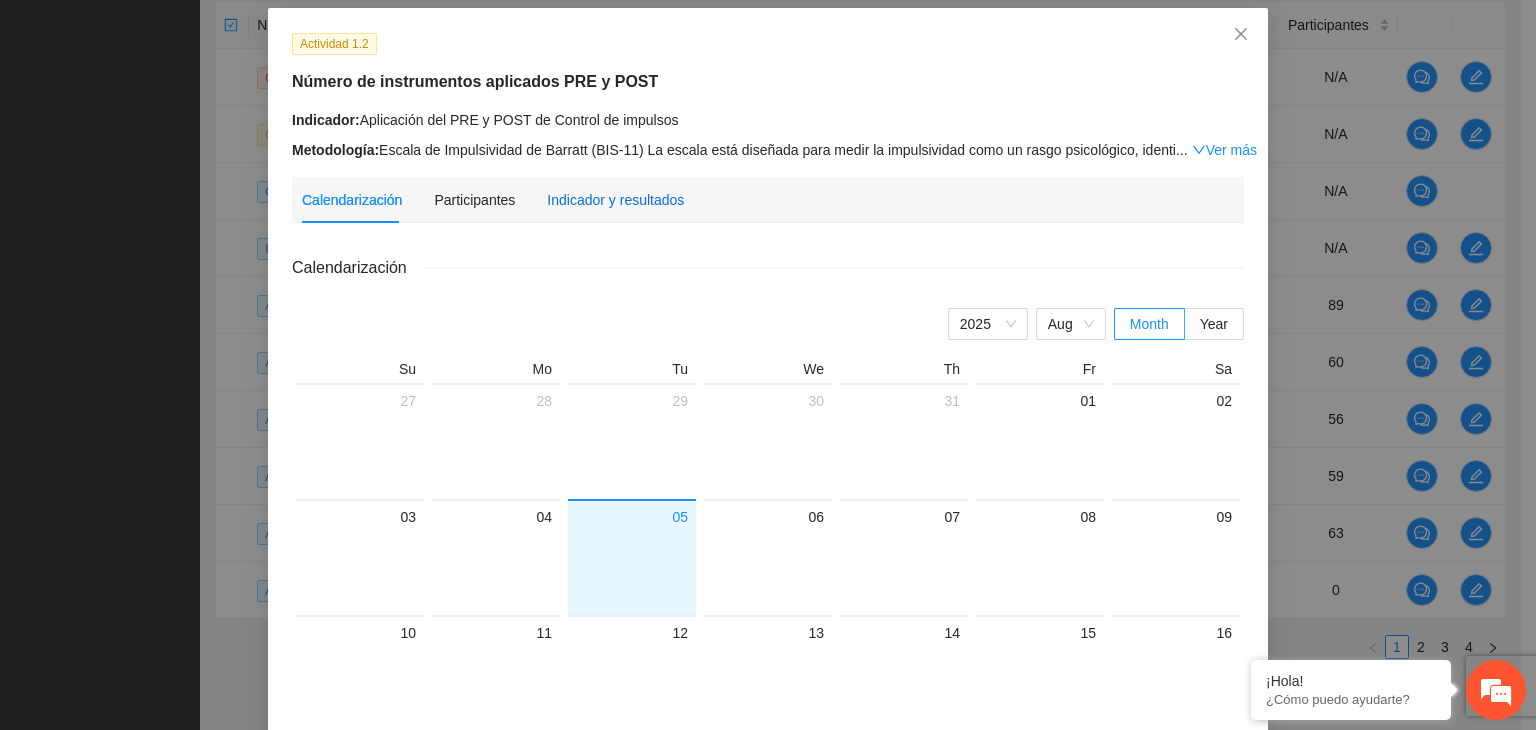 click on "Indicador y resultados" at bounding box center [615, 200] 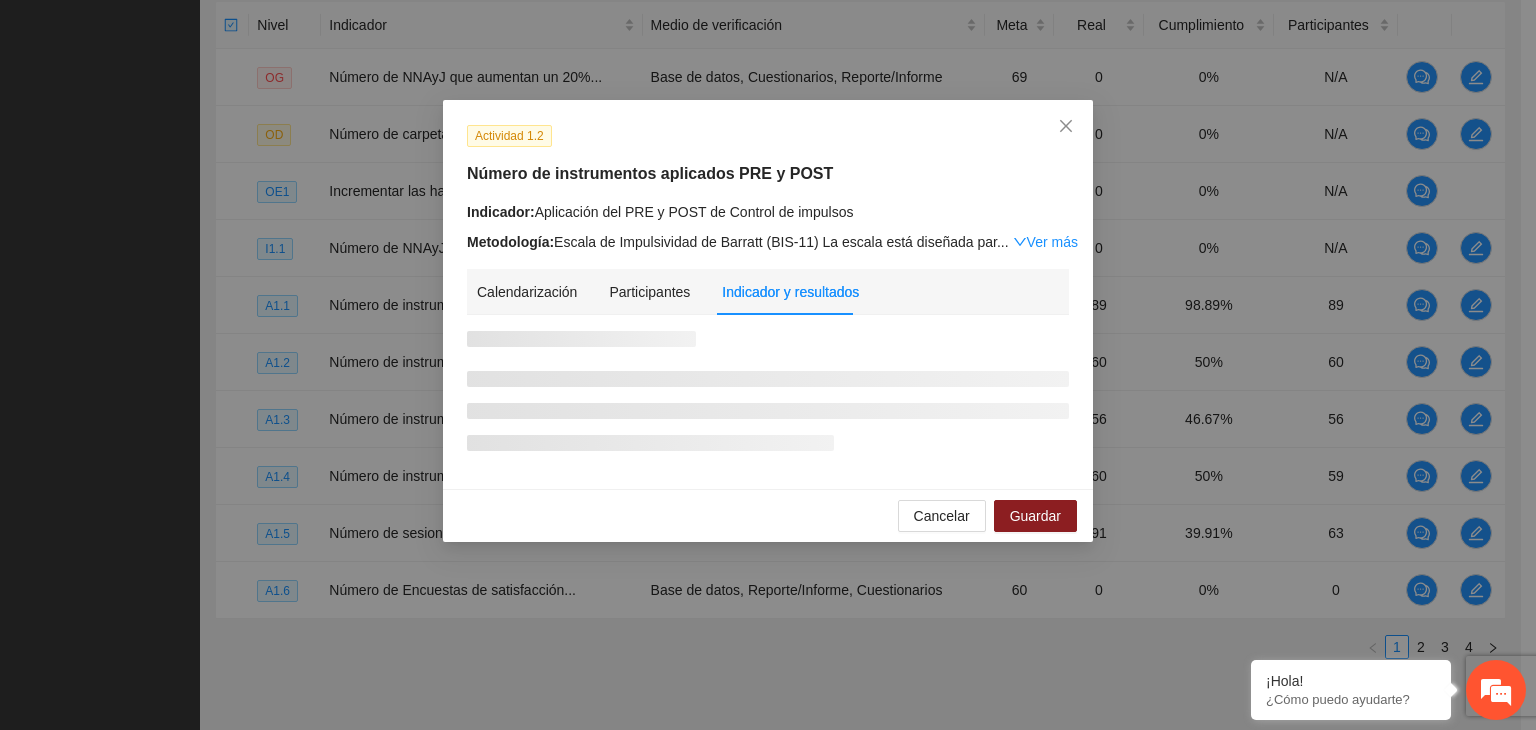 scroll, scrollTop: 0, scrollLeft: 0, axis: both 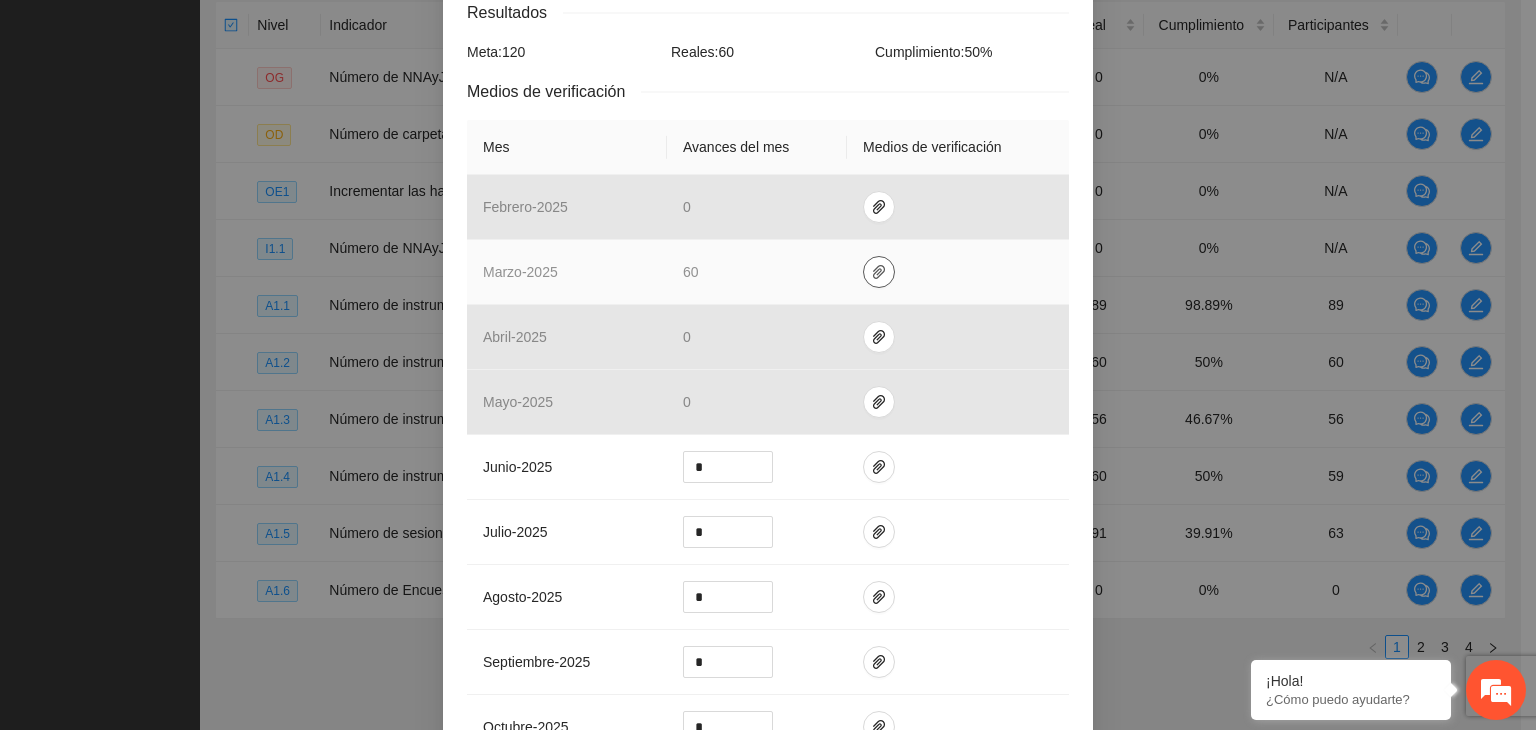 click 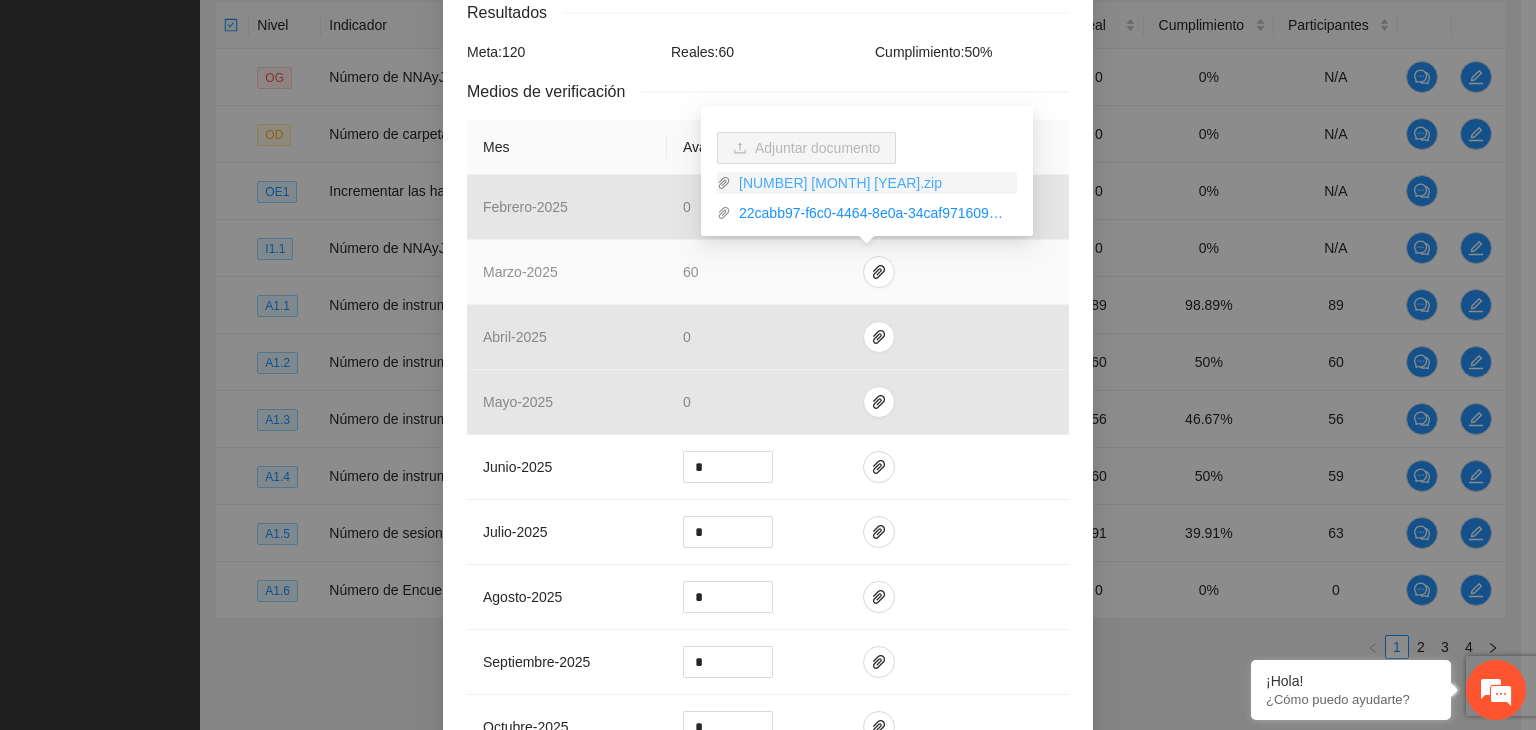 click on "[NUMBER] [MONTH] [YEAR].zip" at bounding box center [874, 183] 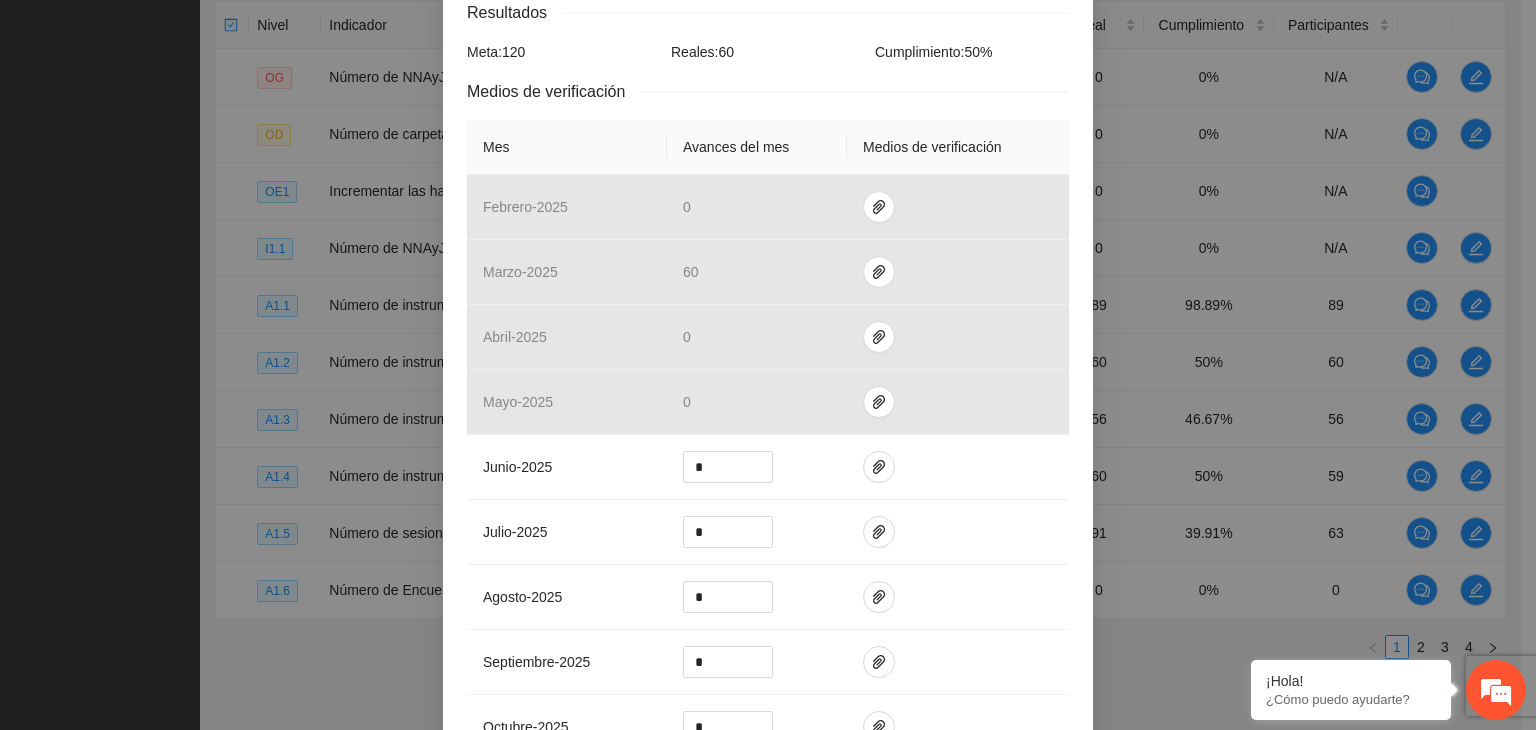 click on "Actividad 1.2 Número de instrumentos aplicados PRE y POST Indicador:  Aplicación del PRE y POST de Control de impulsos Metodología:  Escala de Impulsividad de Barratt (BIS-11) La escala está diseñada par ...  Ver más Calendarización Participantes Indicador y resultados Calendarización 2025 Aug [MONTH] [YEAR].zip Su Mo Tu We Th Fr Sa 27 28 29 30 31 01 02 03 04 05 06 07 08 09 10 11 12 13 14 15 16 17 18 19 20 21 22 23 24 25 26 27 28 29 30 31 01 02 03 04 05 06 Resultados Meta:  120 Reales:  60 Cumplimiento:  50 % Medios de verificación Mes Avances del mes Medios de verificación febrero  -  2025 0 marzo  -  2025 60 abril  -  2025 0 mayo  -  2025 0 junio  -  2025 * julio  -  2025 * agosto  -  2025 * septiembre  -  2025 * octubre  -  2025 * noviembre  -  2025 * diciembre  -  2025 * enero  -  2026 * febrero  -  2026 * marzo  -  2026 * abril  -  2026 * mayo  -  2026 * junio  -  2026 * julio  -  2026 * Productos 60 usuarios con pre y post de control de impulsos aplicados,  Cancelar Guardar" at bounding box center [768, 365] 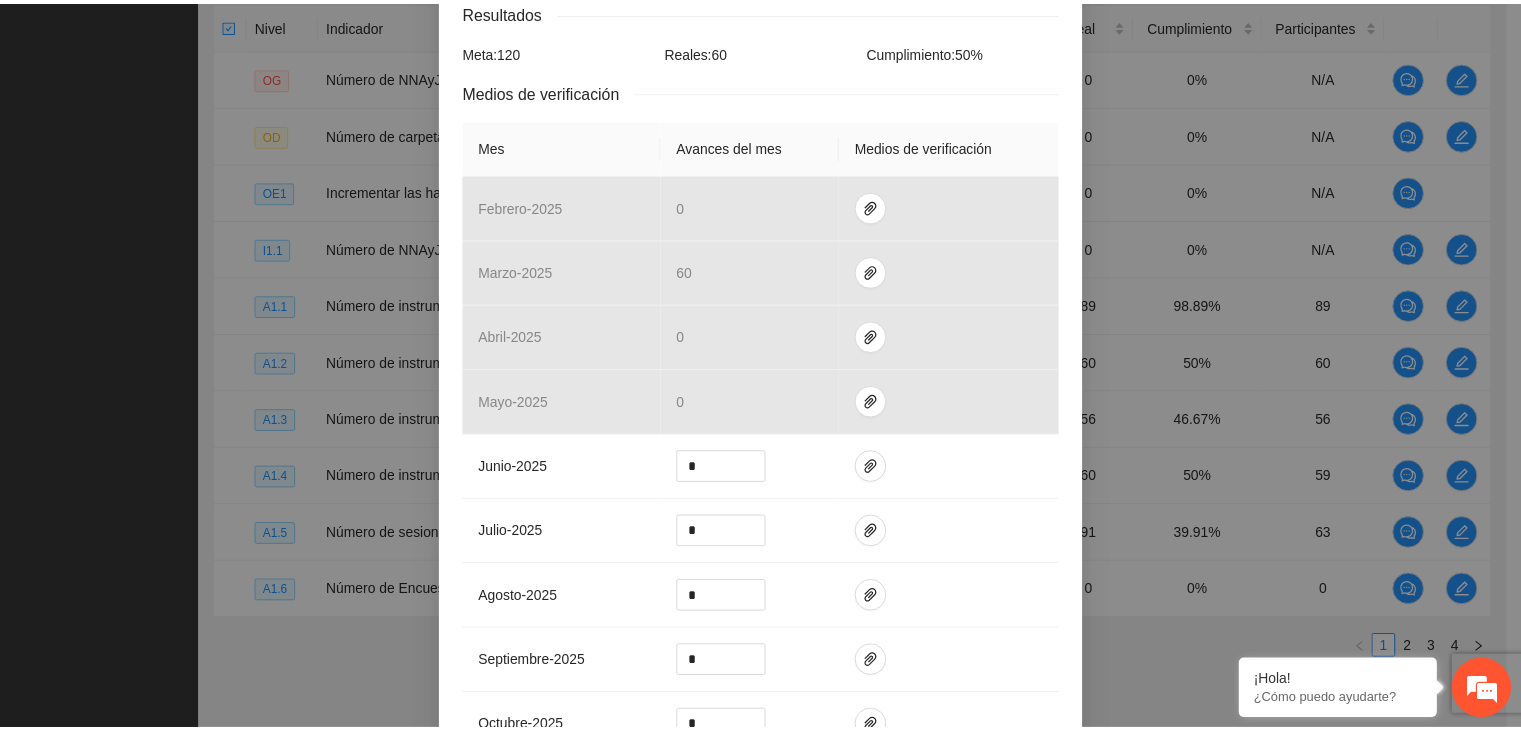scroll, scrollTop: 0, scrollLeft: 0, axis: both 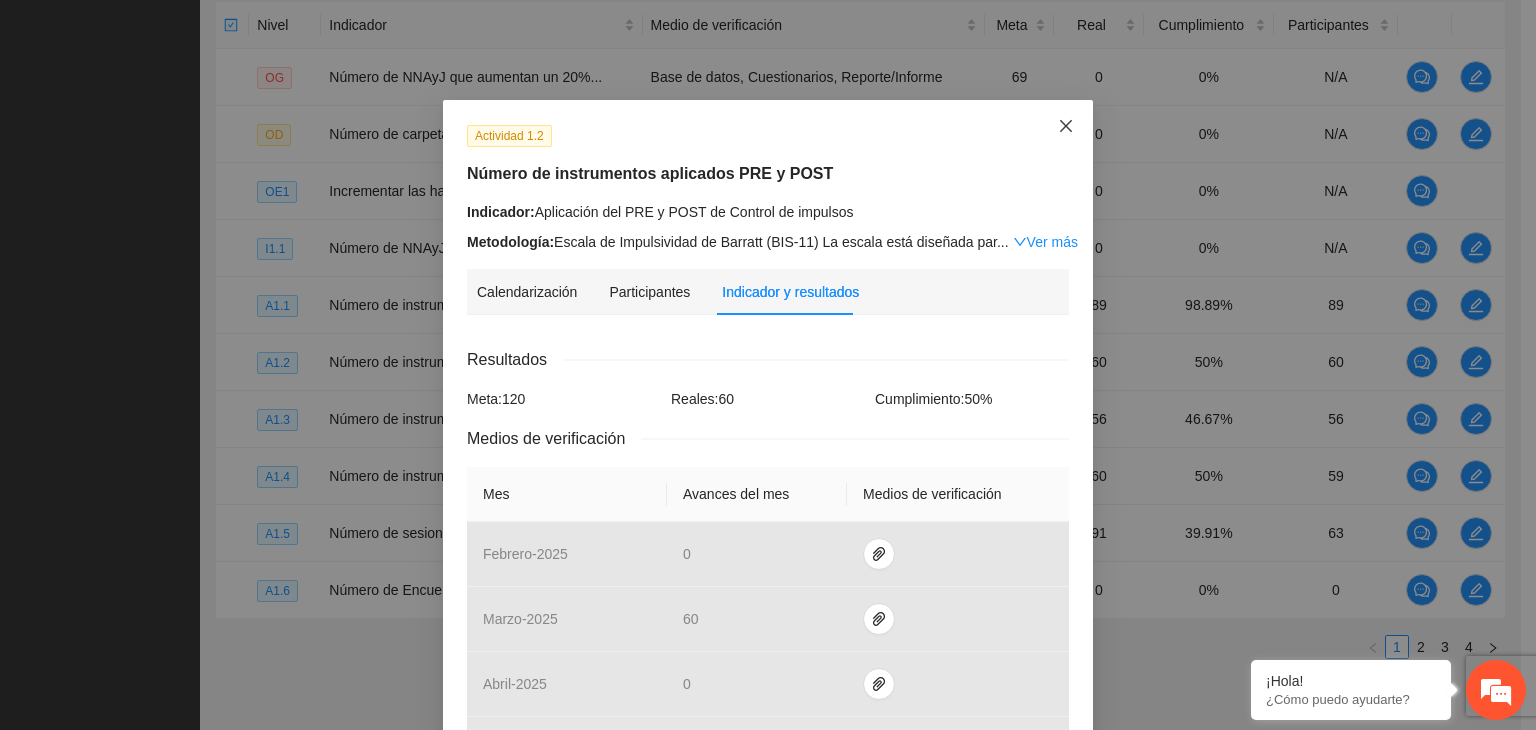 click 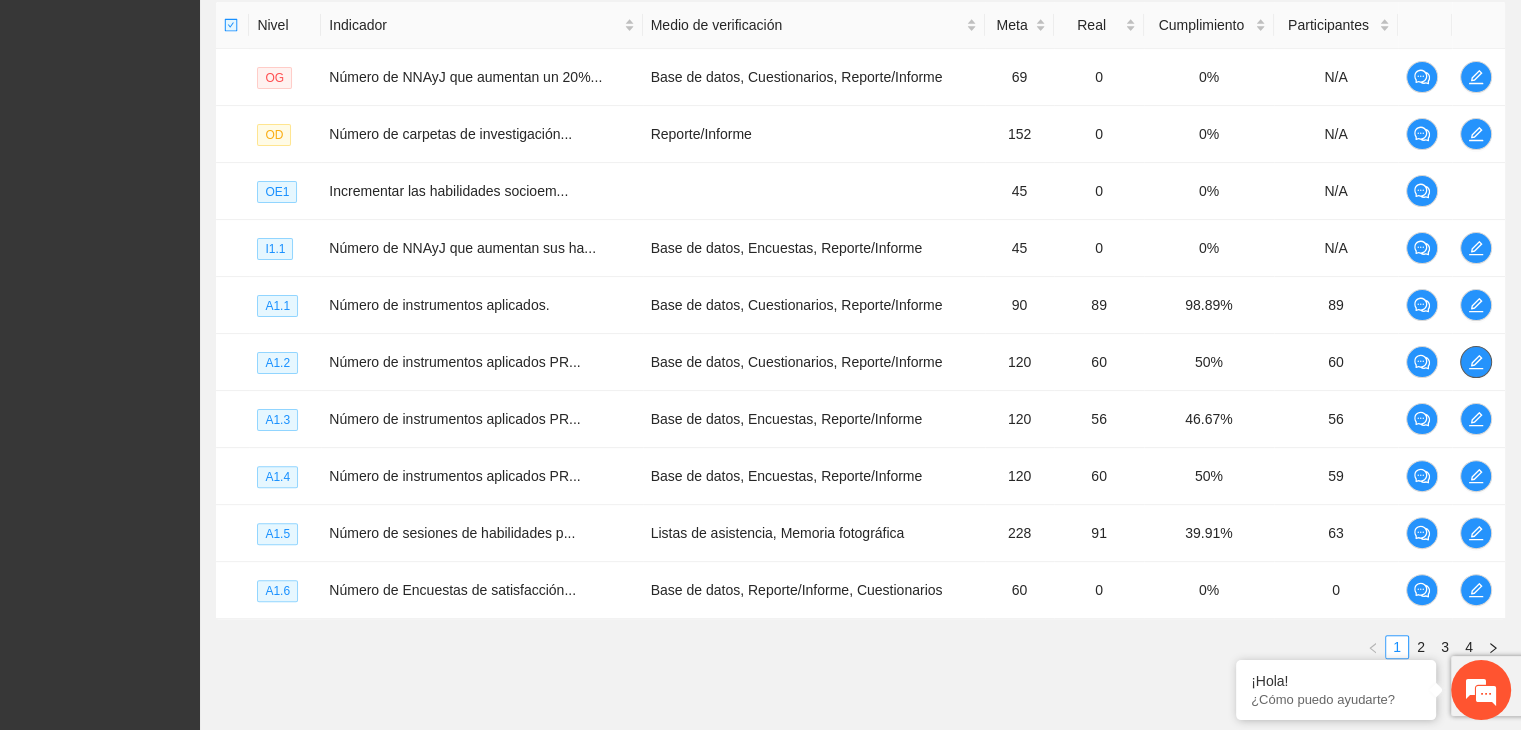 scroll, scrollTop: 0, scrollLeft: 0, axis: both 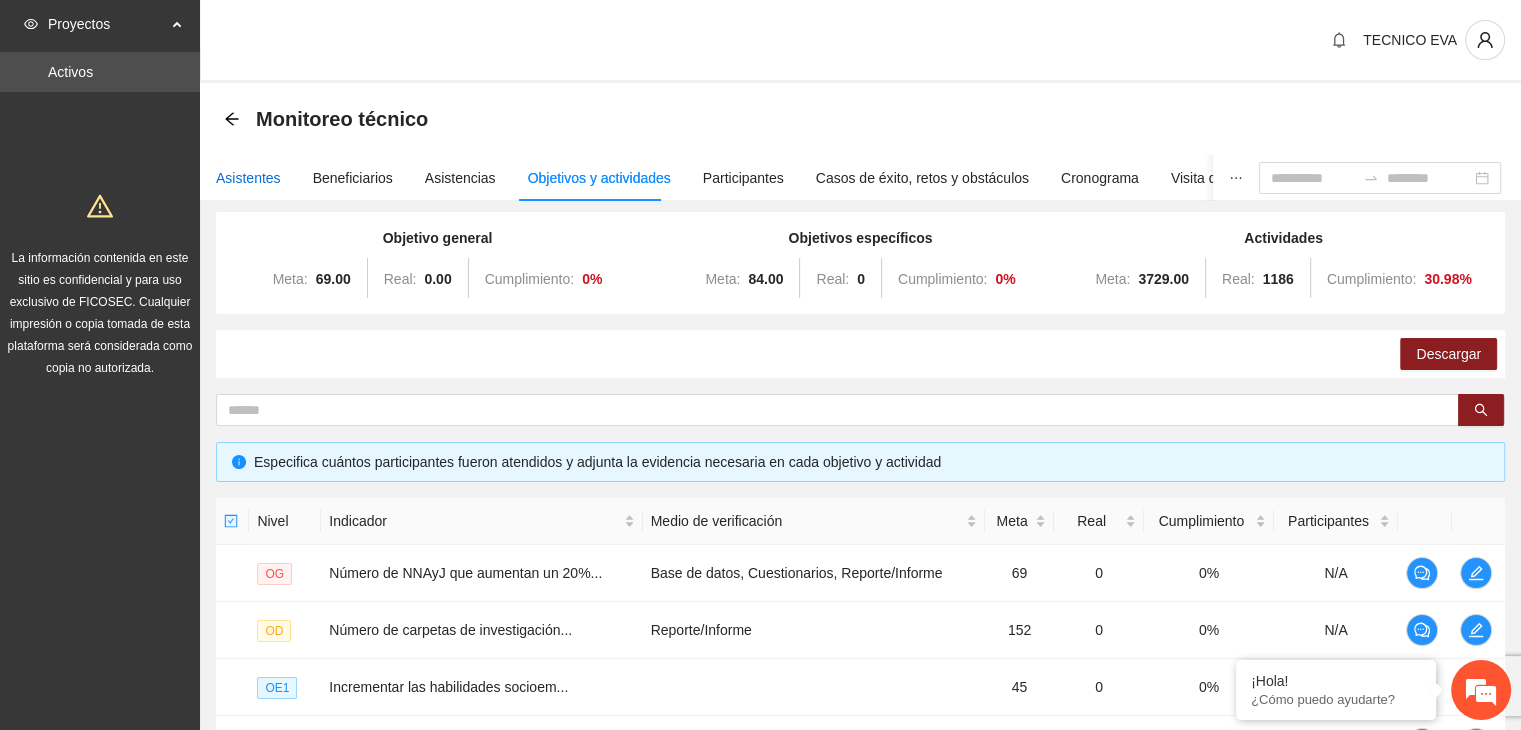 click on "Asistentes" at bounding box center [248, 178] 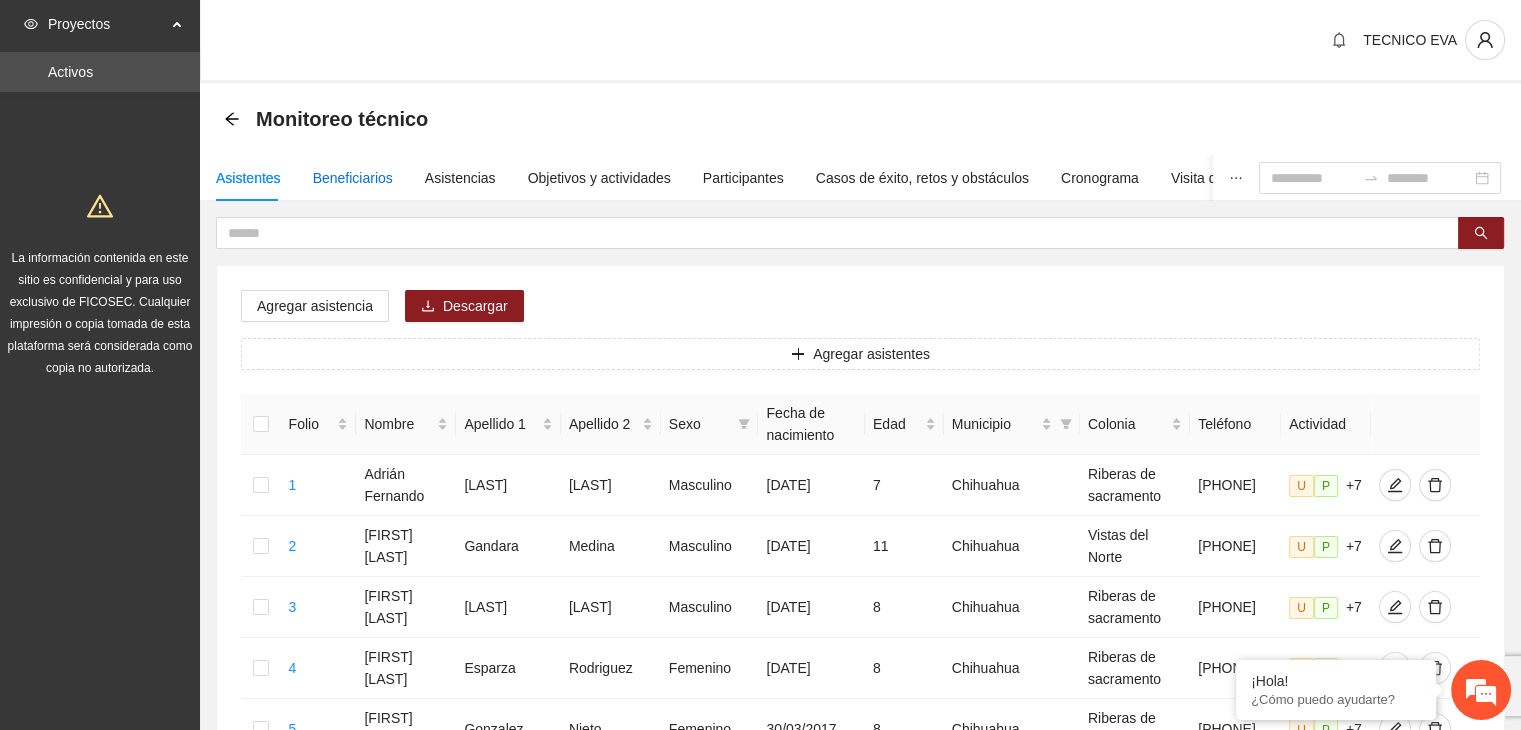 click on "Beneficiarios" at bounding box center [353, 178] 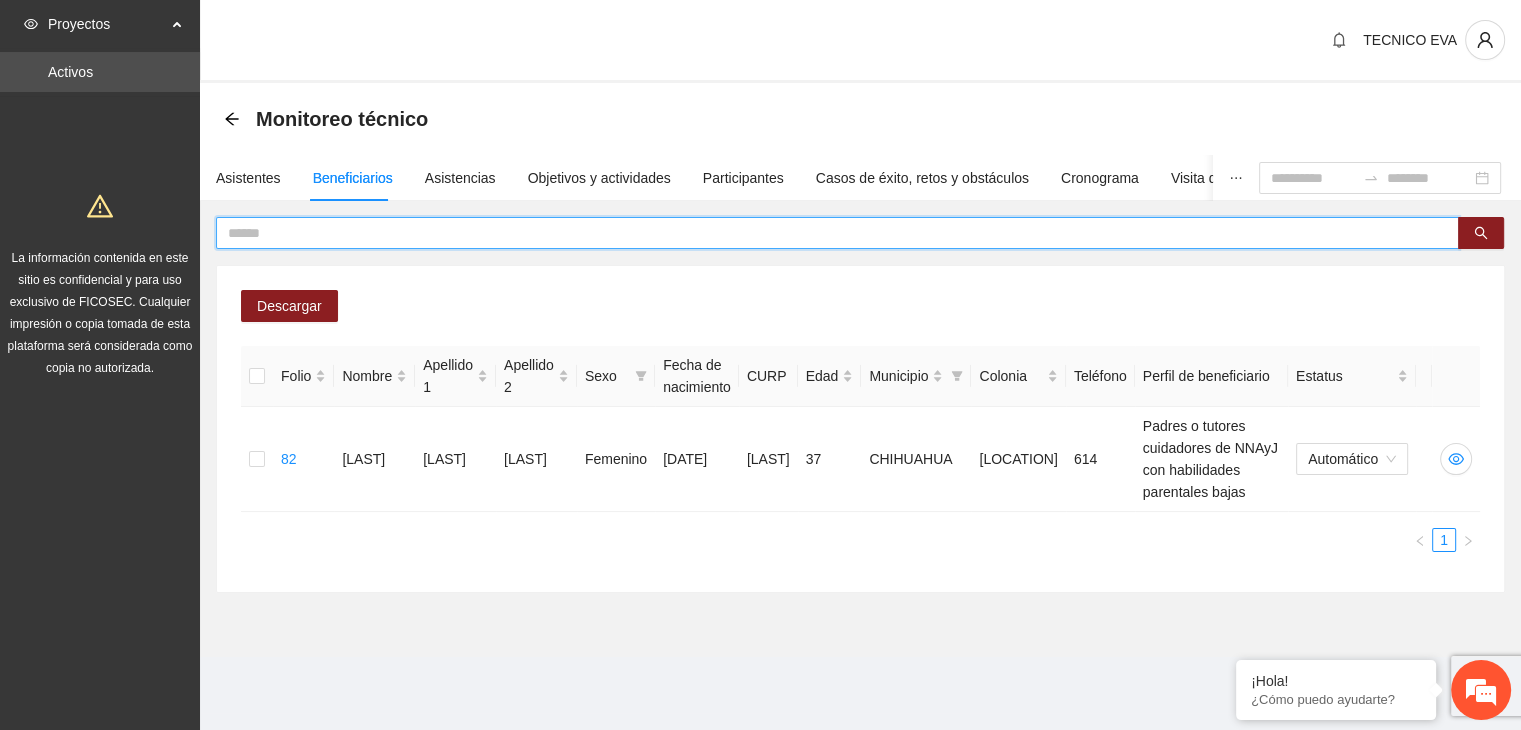 click at bounding box center (829, 233) 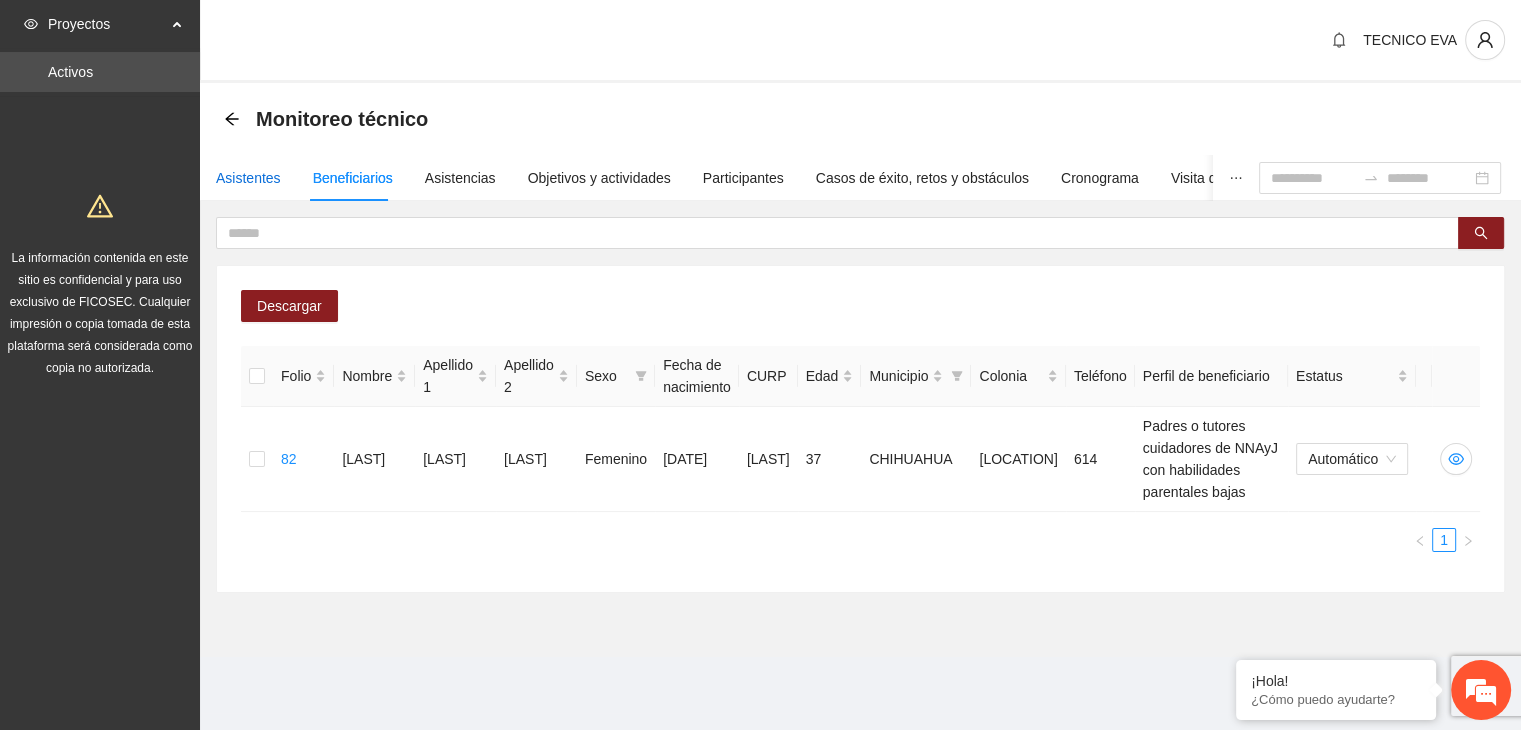 click on "Asistentes" at bounding box center (248, 178) 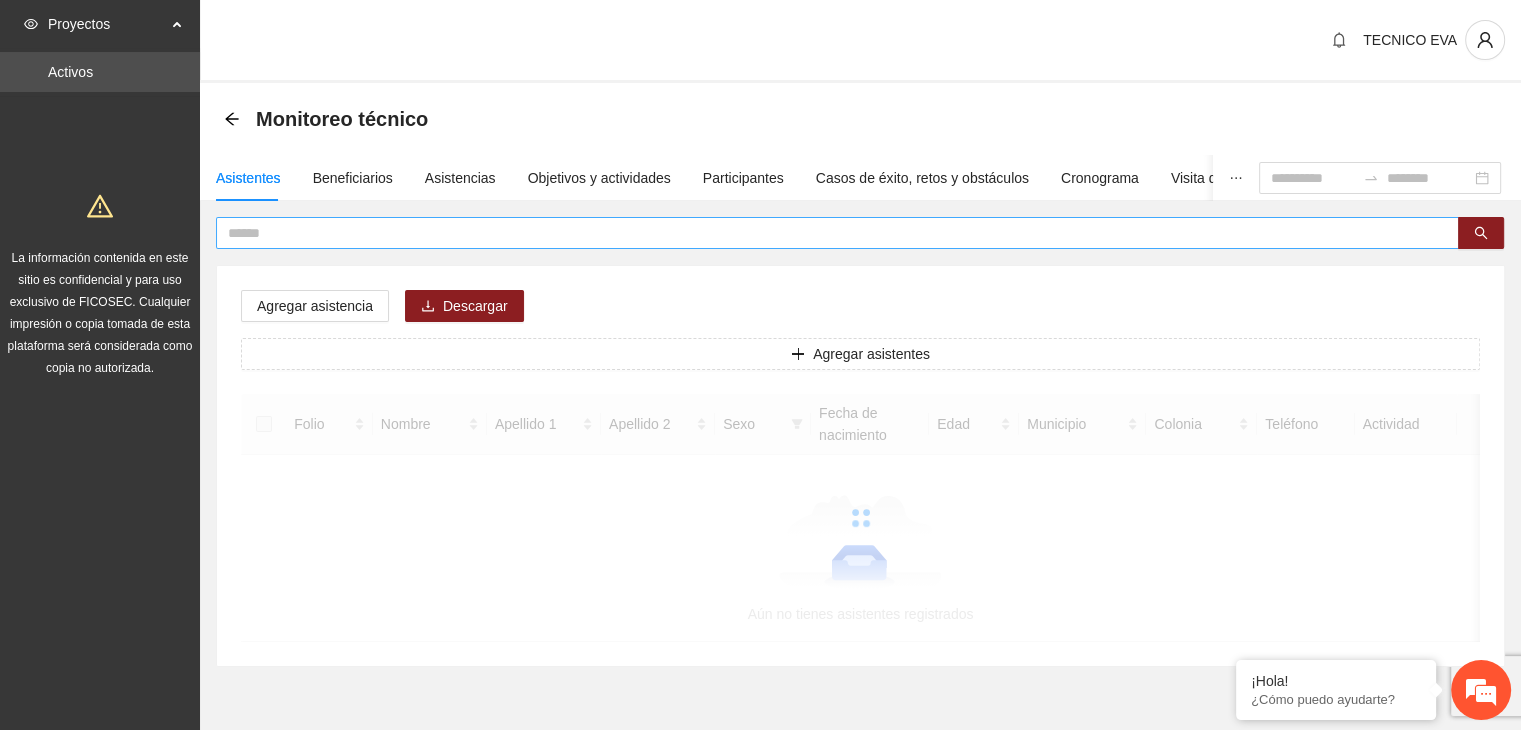 click at bounding box center [829, 233] 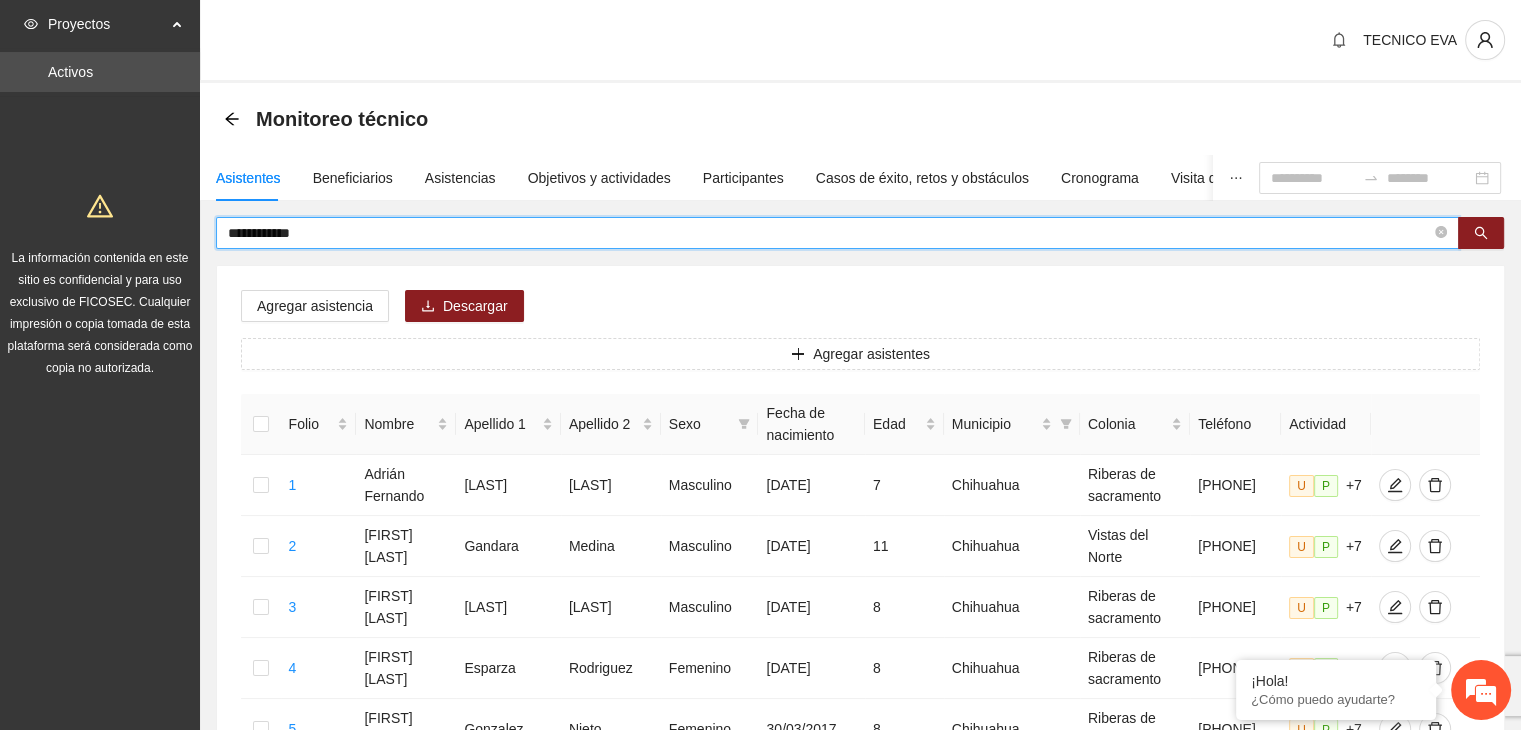type on "**********" 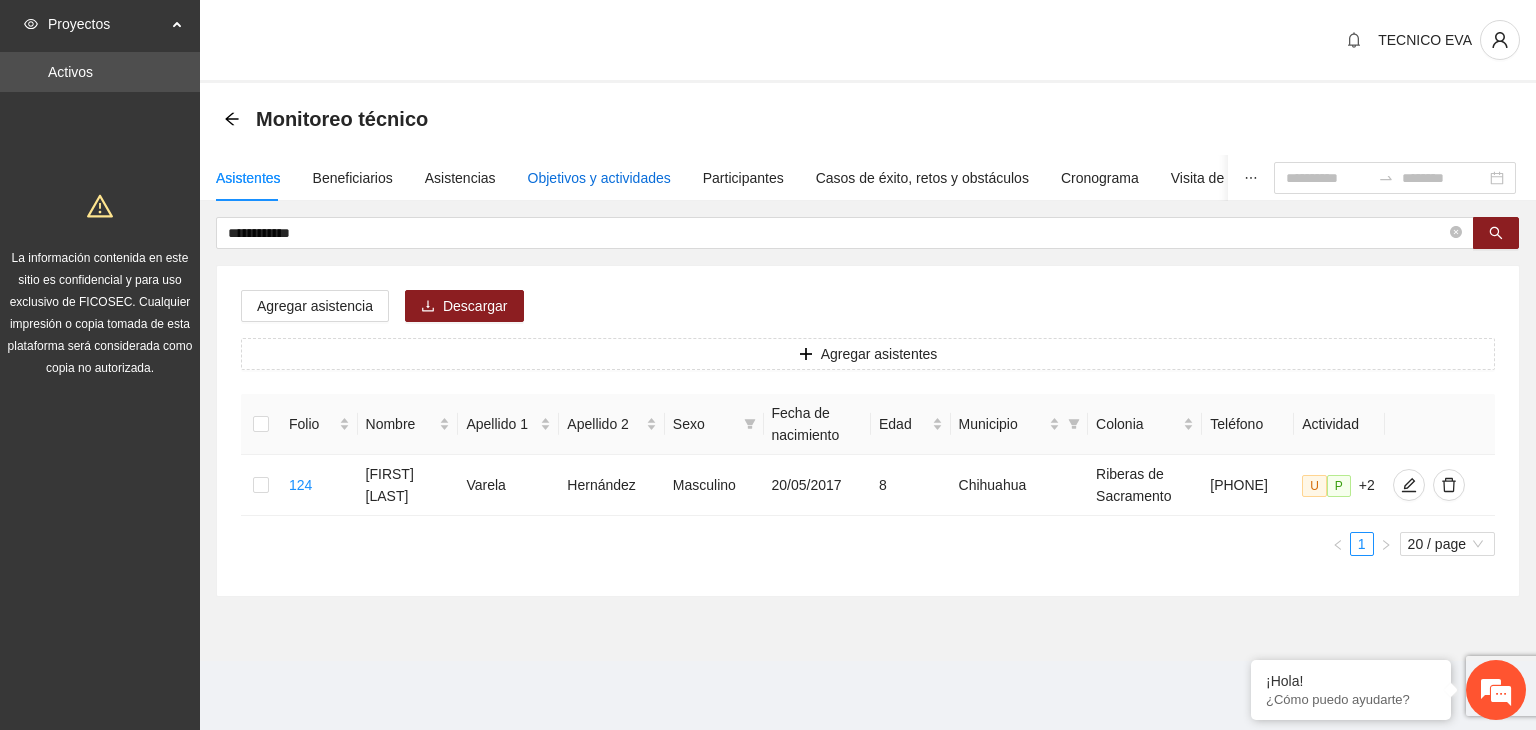 click on "Objetivos y actividades" at bounding box center (599, 178) 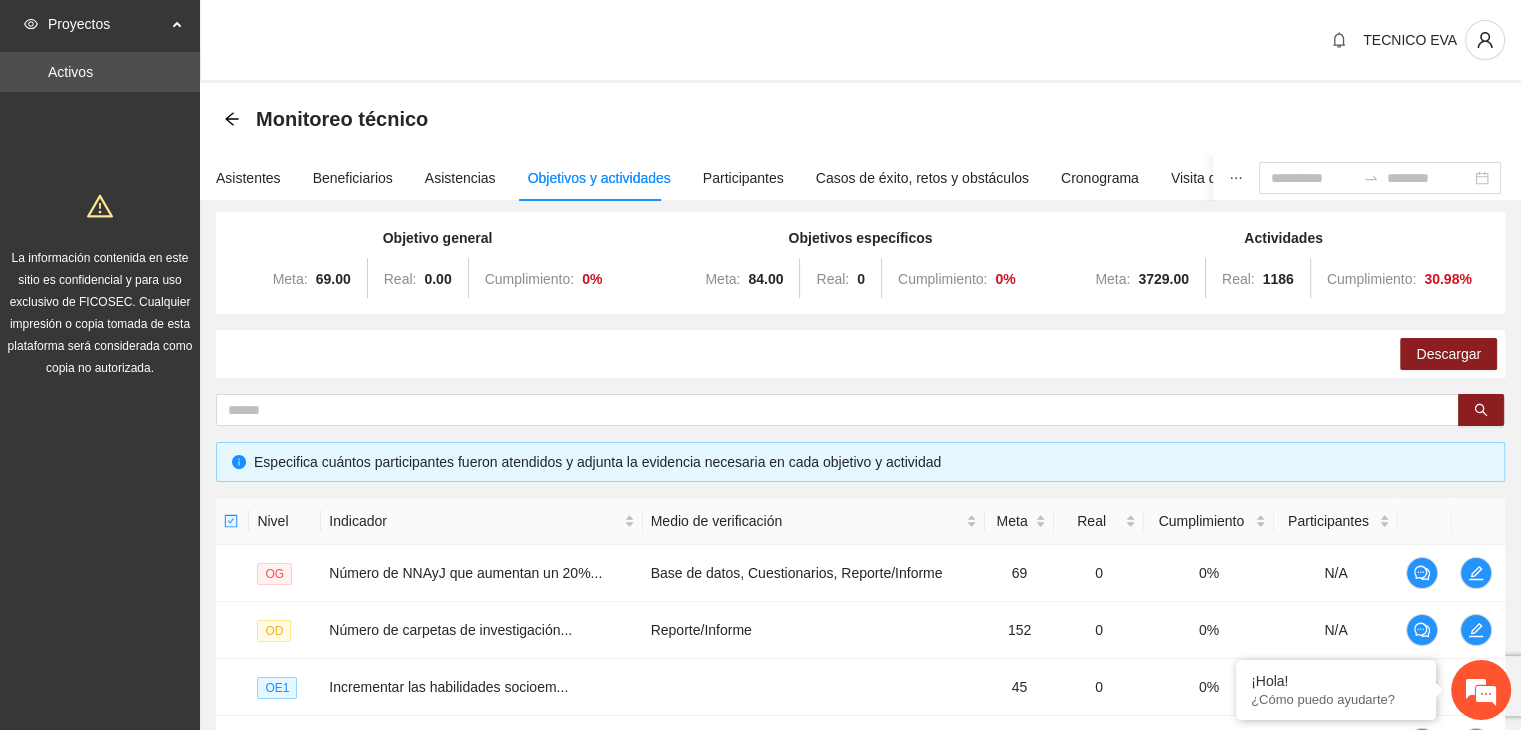 click on "Monitoreo técnico" at bounding box center [860, 119] 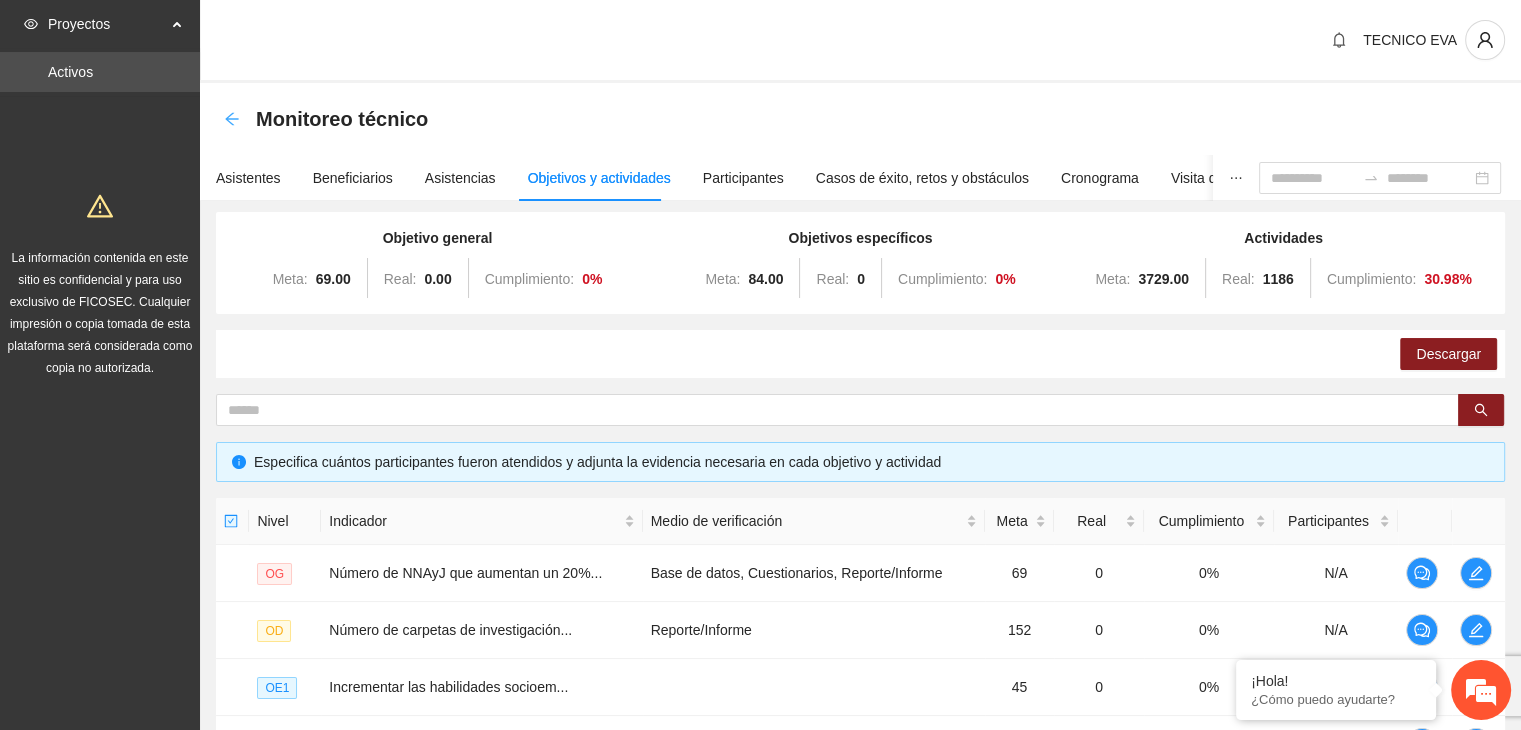 click 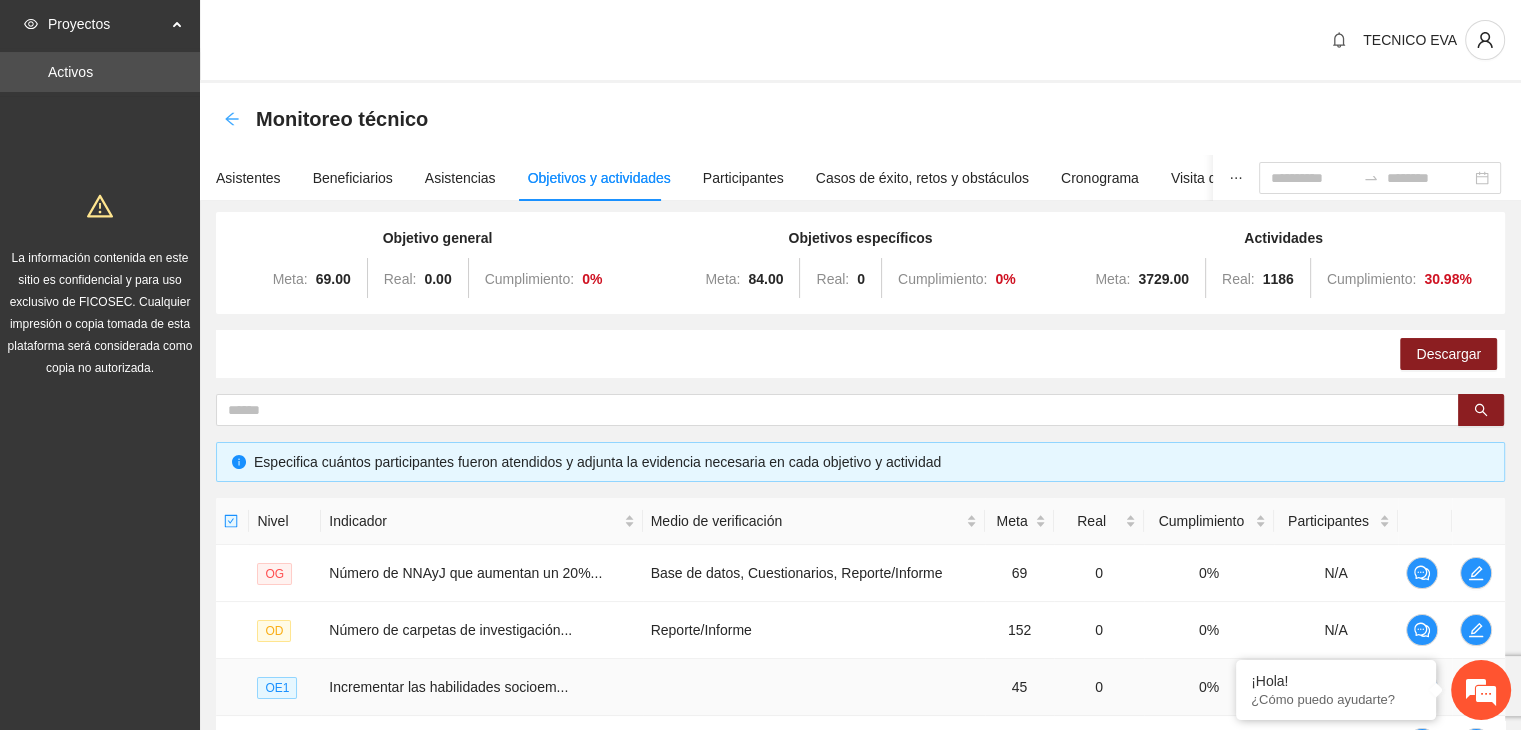 scroll, scrollTop: 574, scrollLeft: 0, axis: vertical 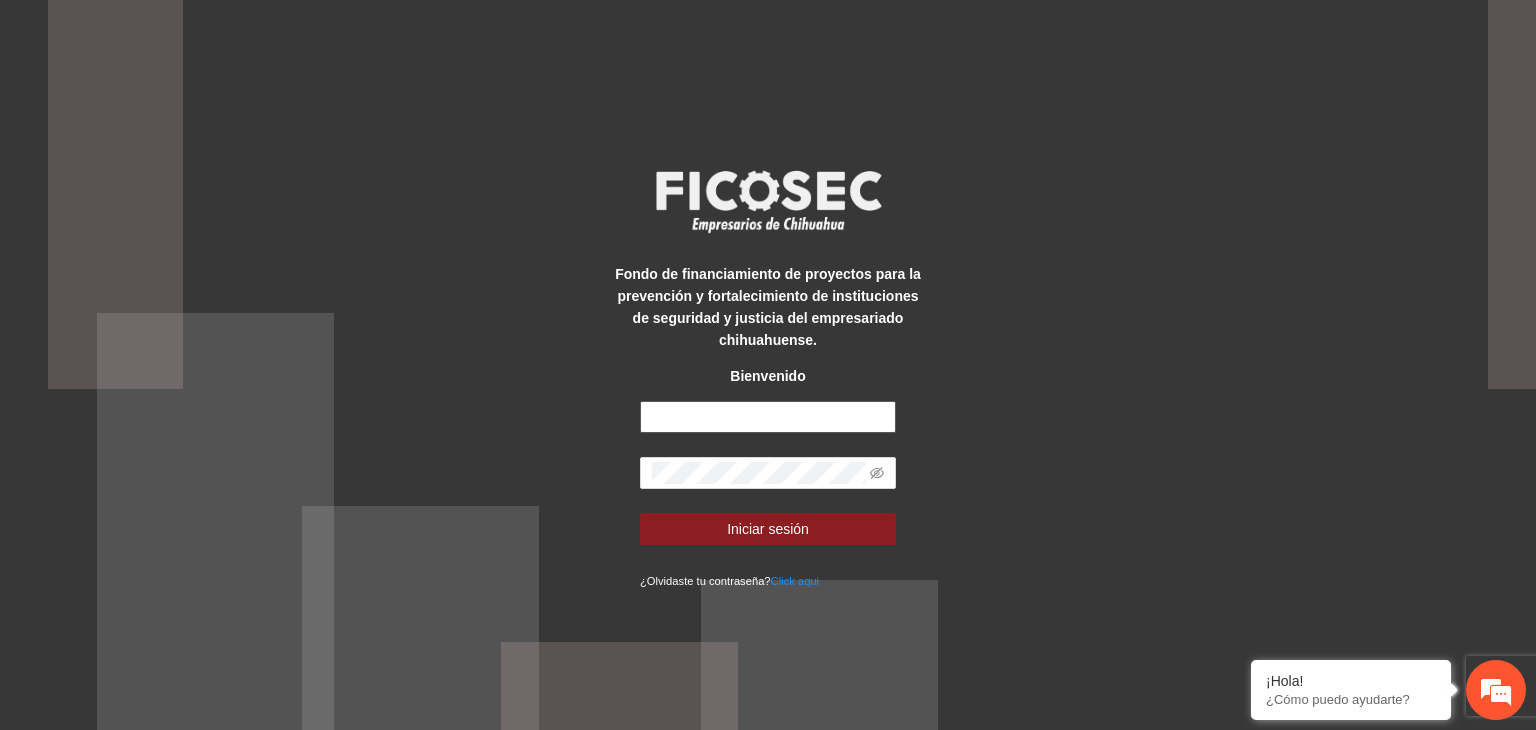 click at bounding box center [768, 417] 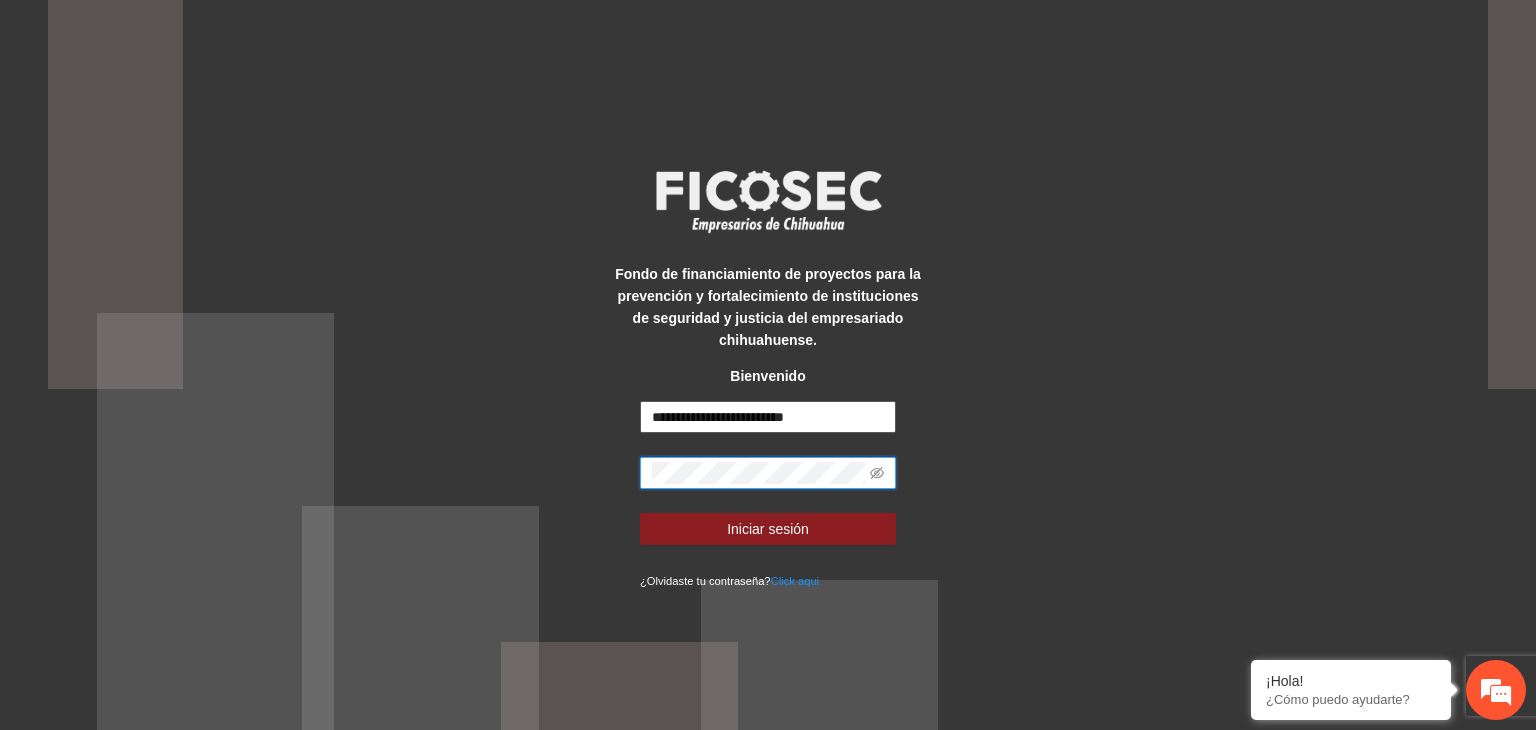 click on "Iniciar sesión" at bounding box center (768, 529) 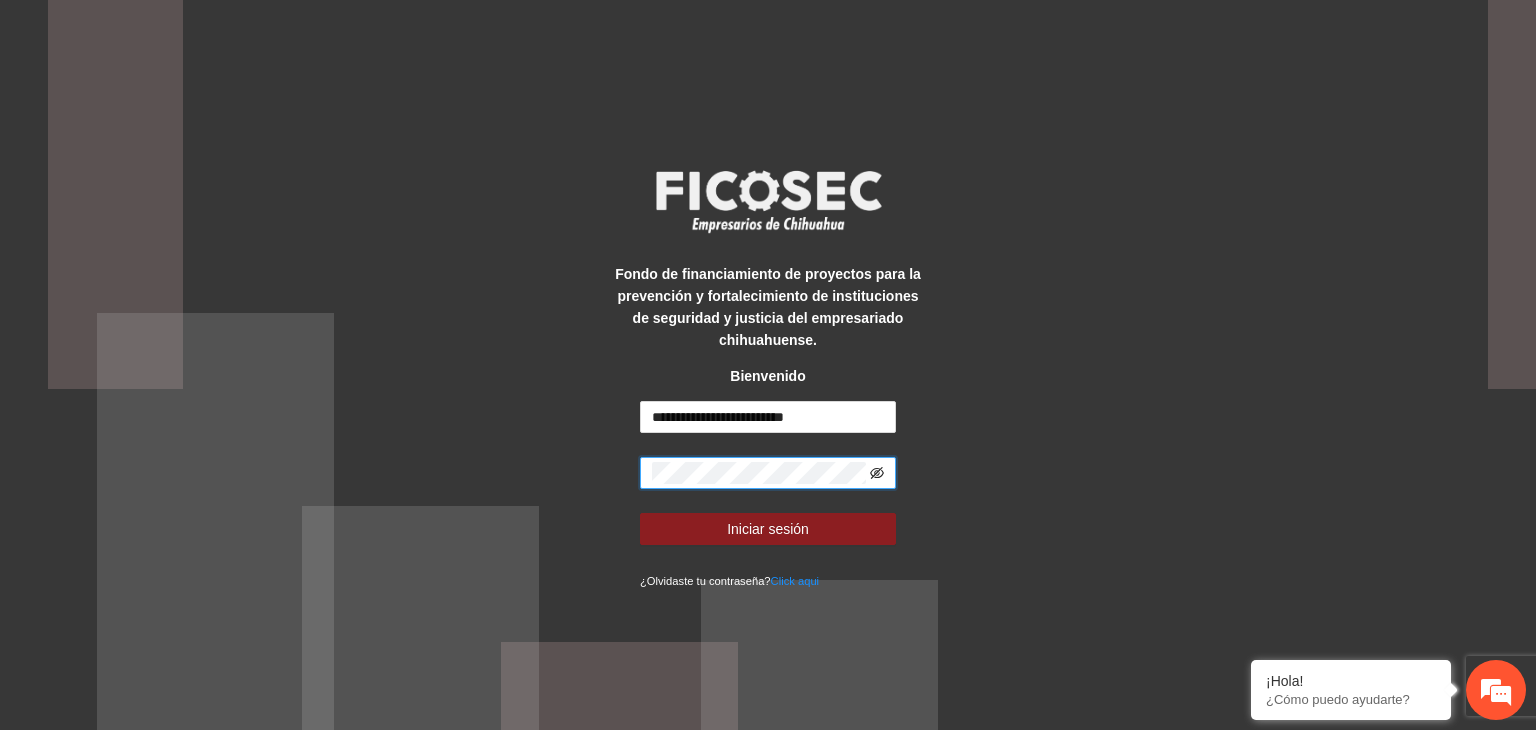 click 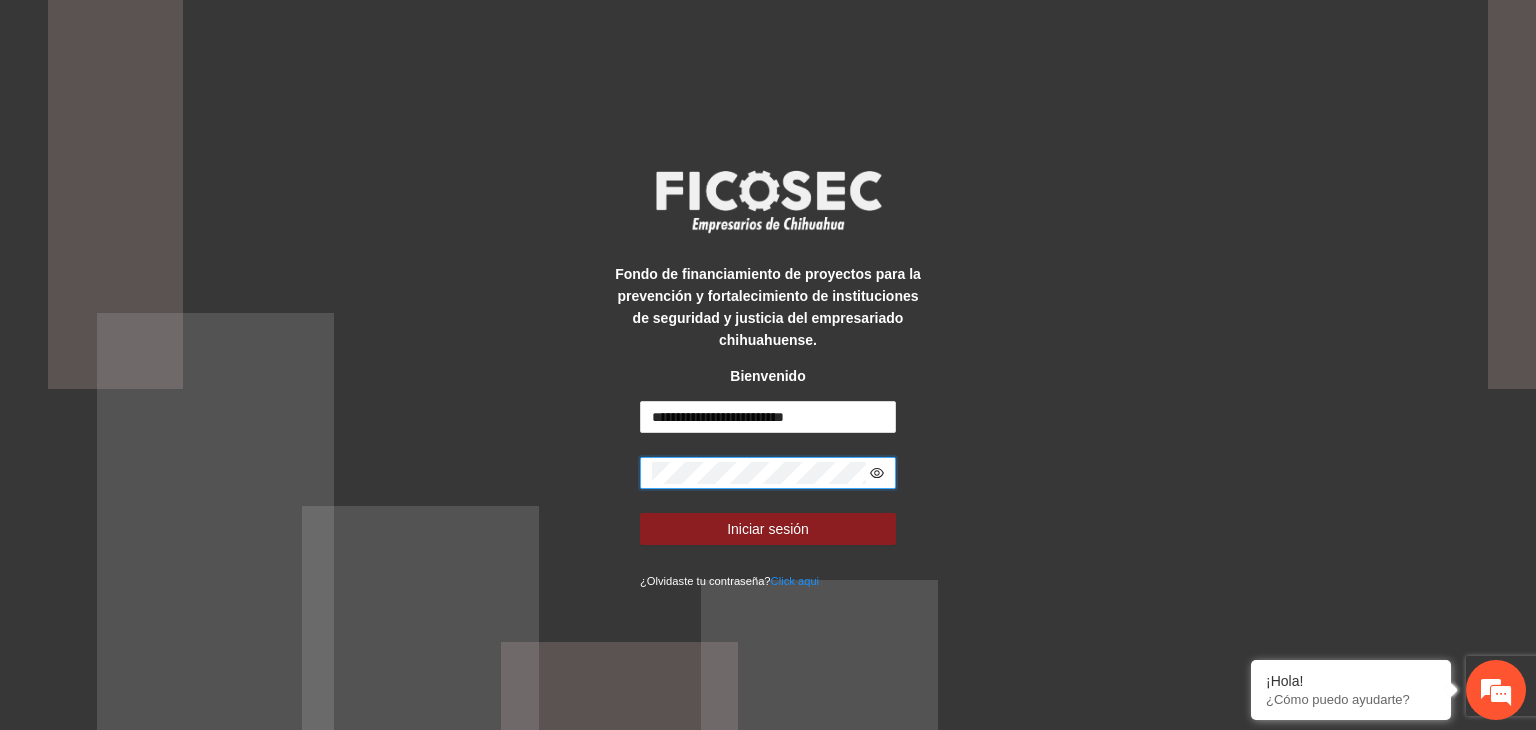 click on "Iniciar sesión" at bounding box center (768, 529) 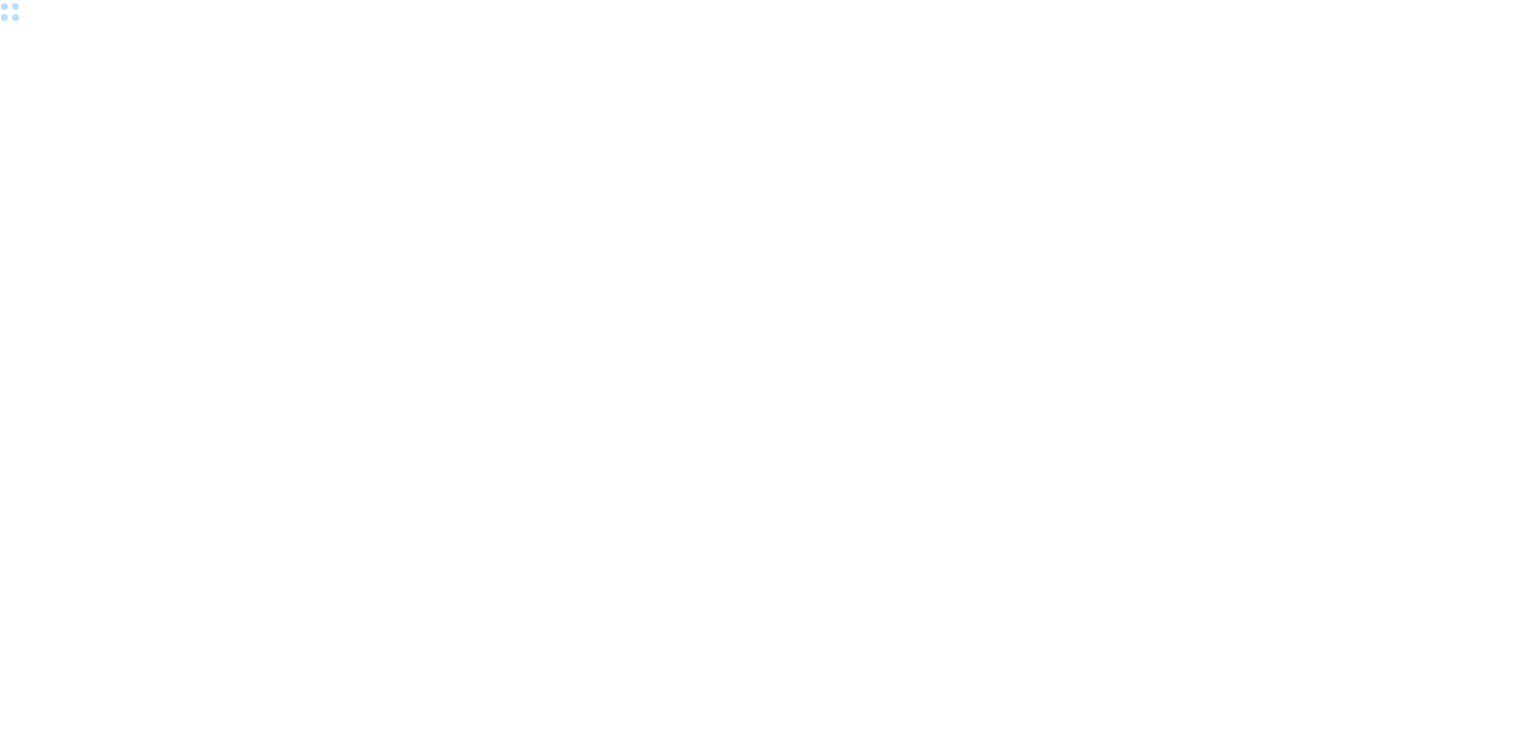scroll, scrollTop: 0, scrollLeft: 0, axis: both 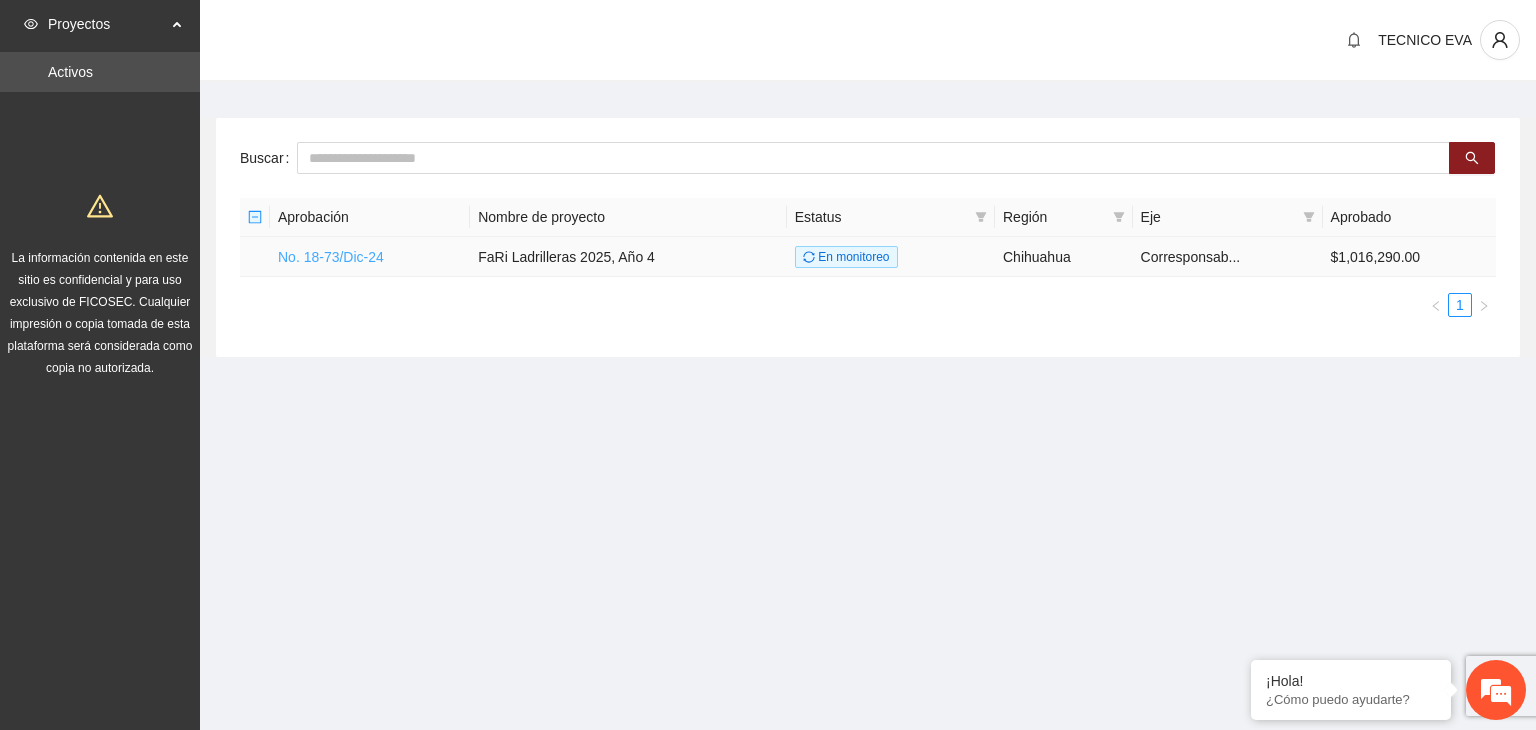 click on "No. 18-73/Dic-24" at bounding box center [331, 257] 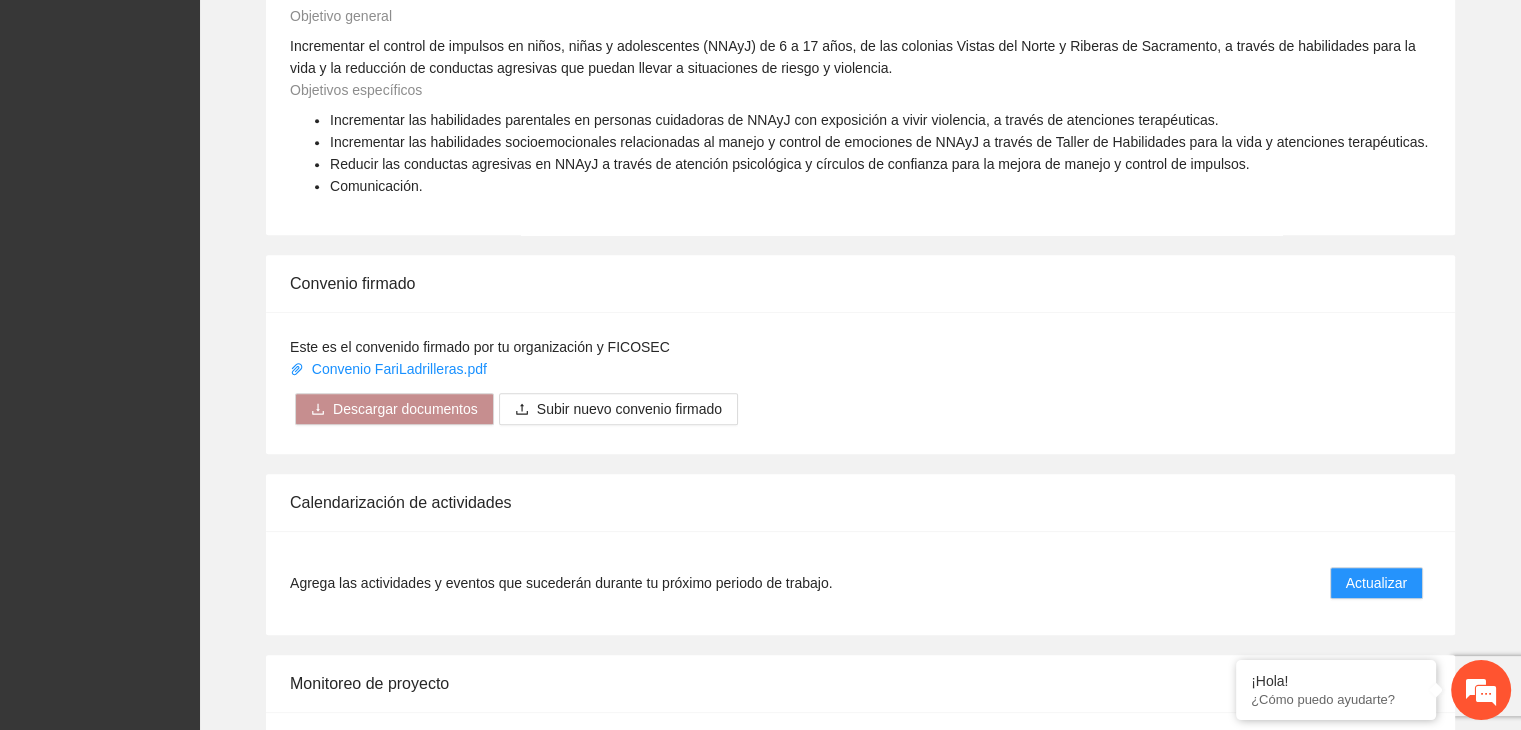 scroll, scrollTop: 1494, scrollLeft: 0, axis: vertical 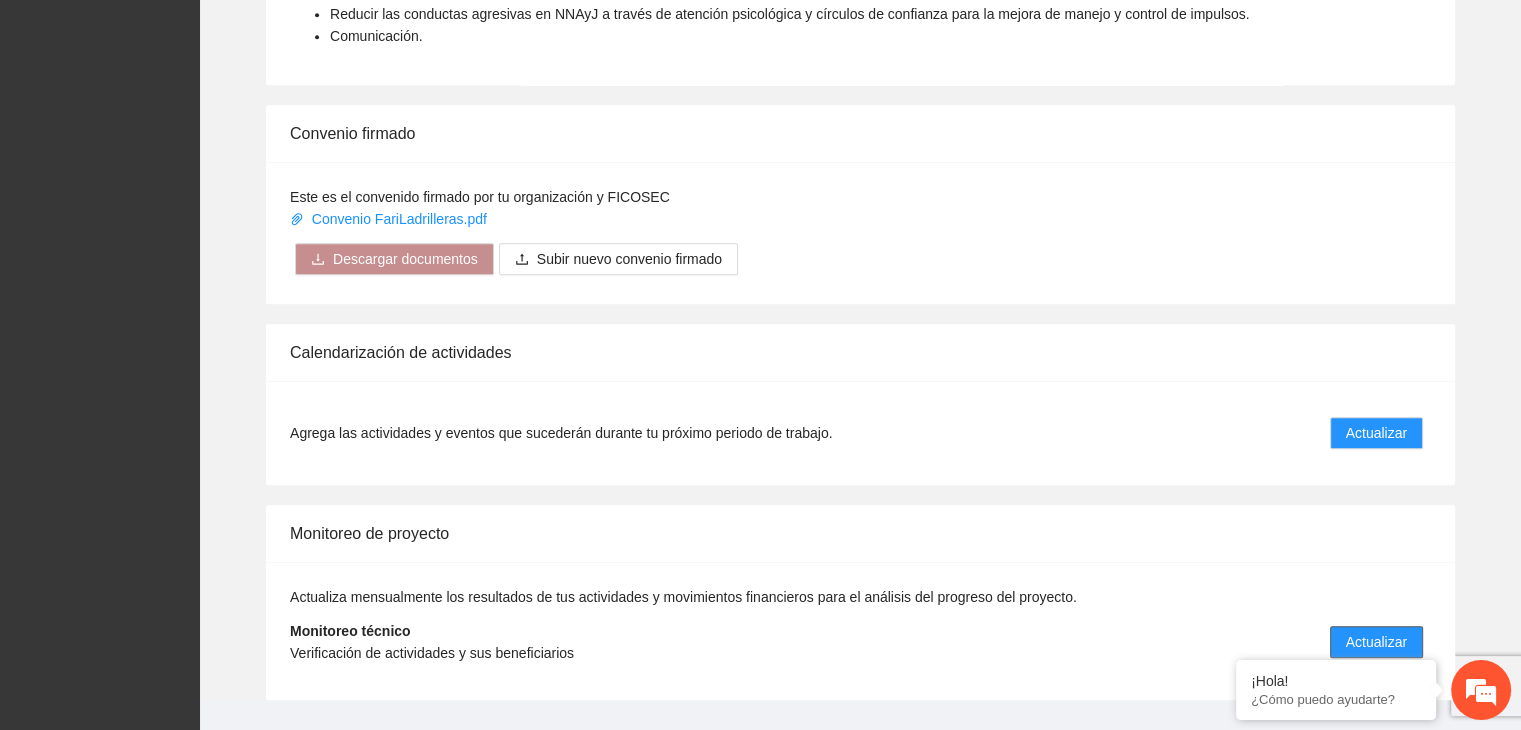 click on "Actualizar" at bounding box center (1376, 642) 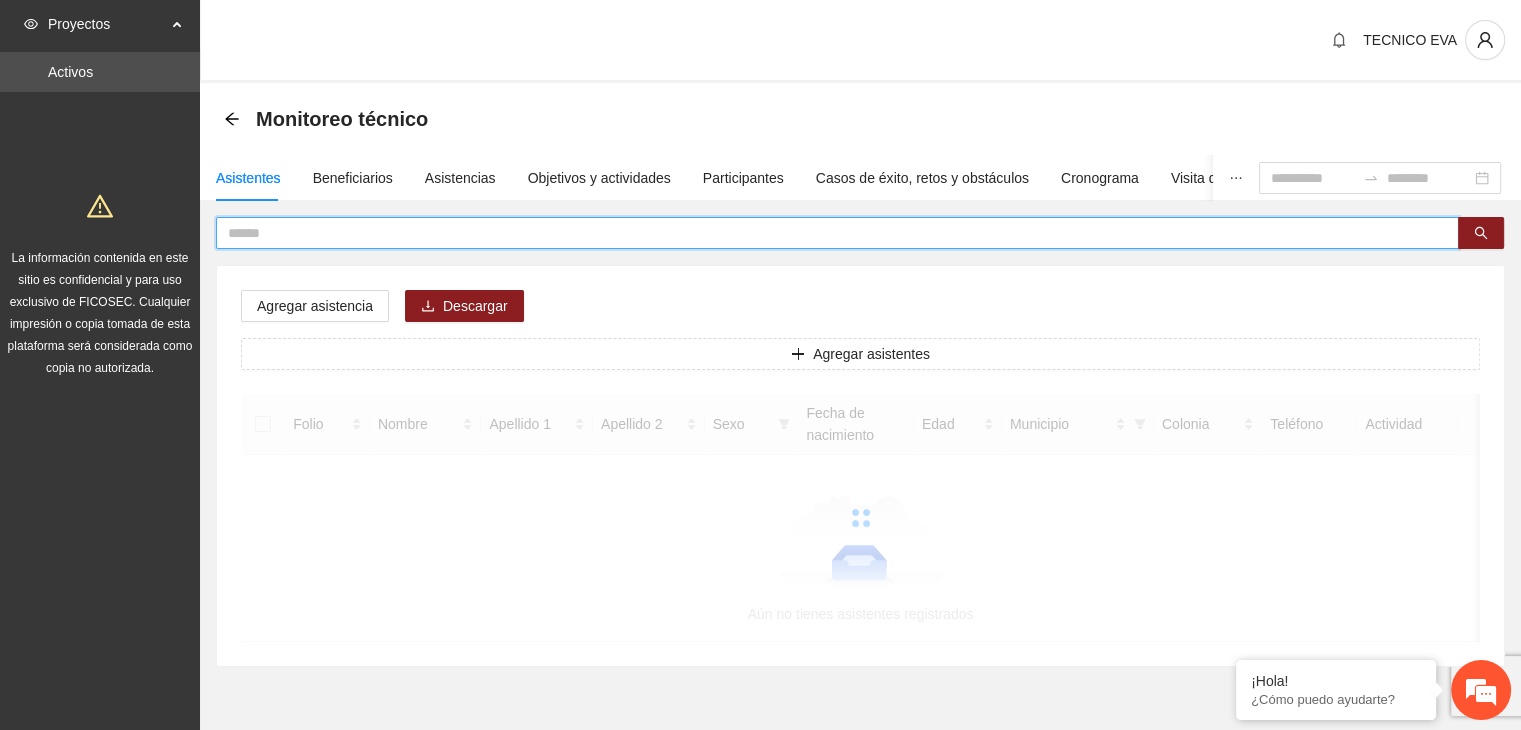 click at bounding box center [829, 233] 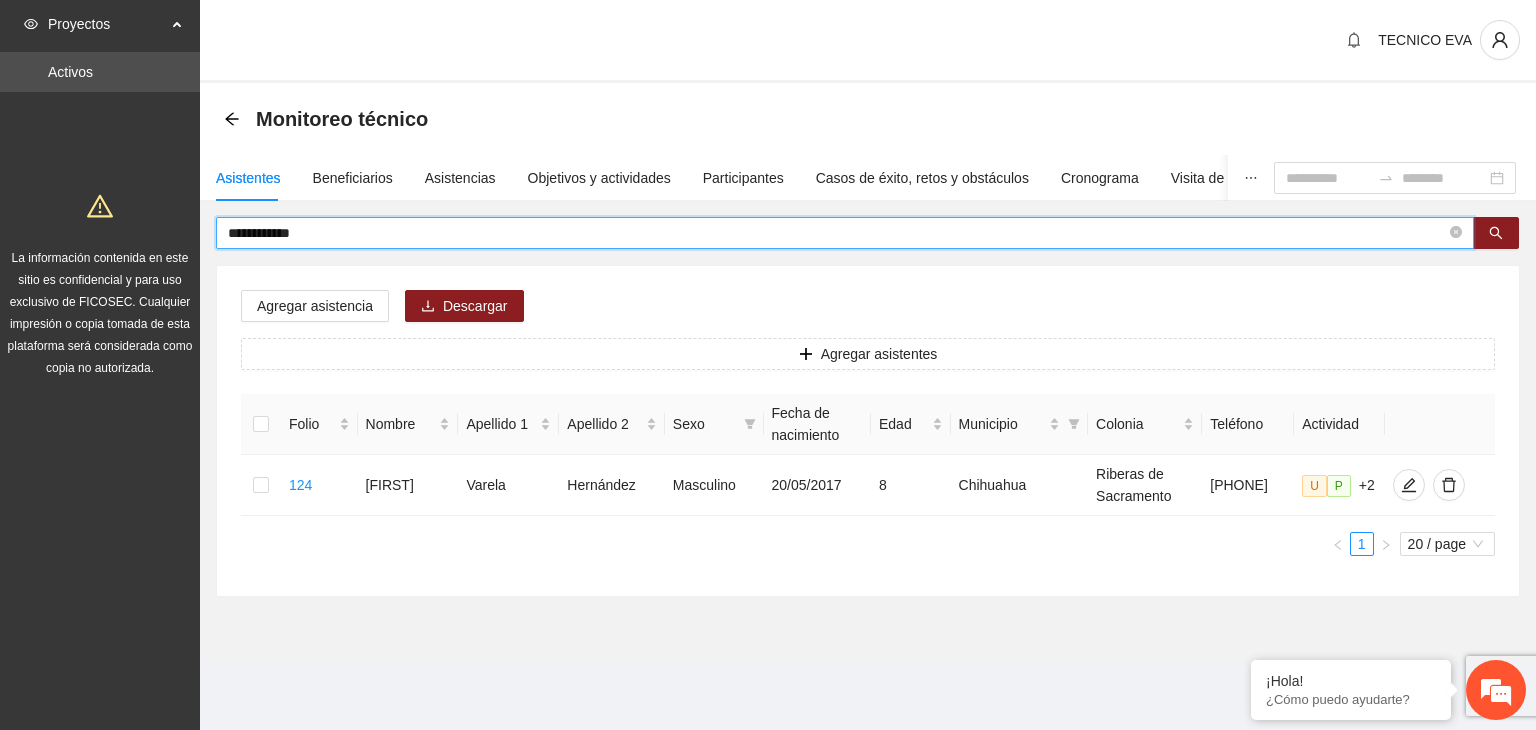 drag, startPoint x: 343, startPoint y: 239, endPoint x: 132, endPoint y: 226, distance: 211.4001 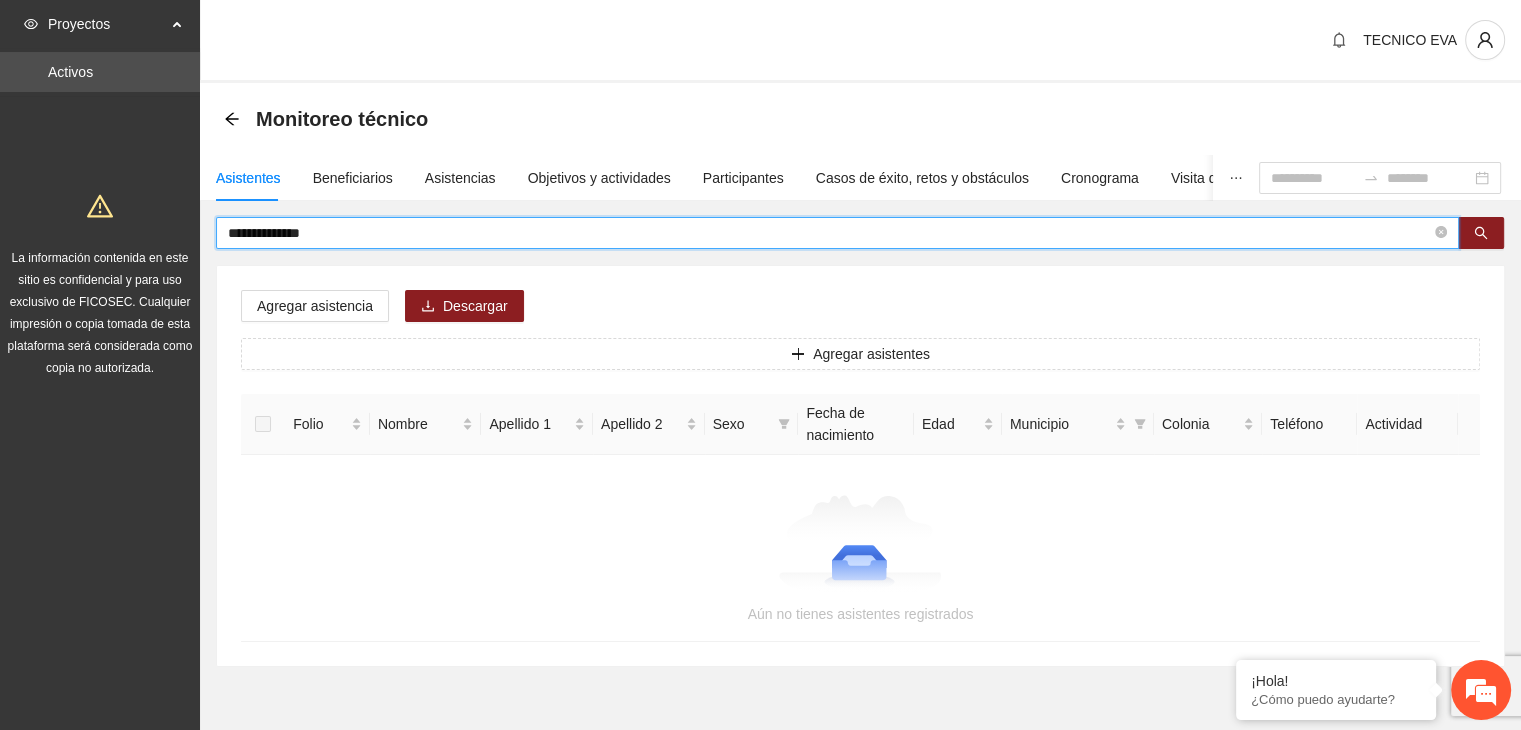 drag, startPoint x: 320, startPoint y: 231, endPoint x: 116, endPoint y: 206, distance: 205.52615 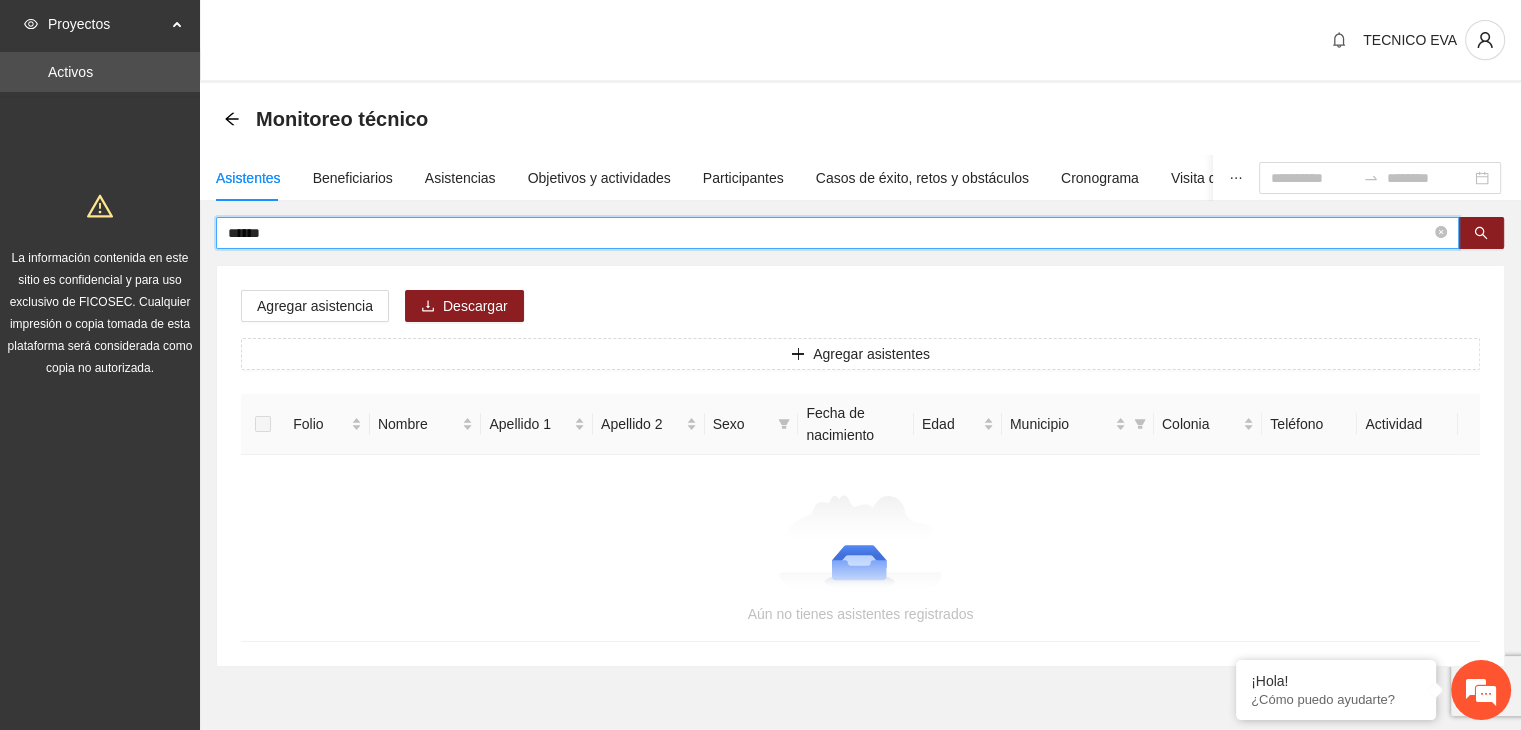 type on "******" 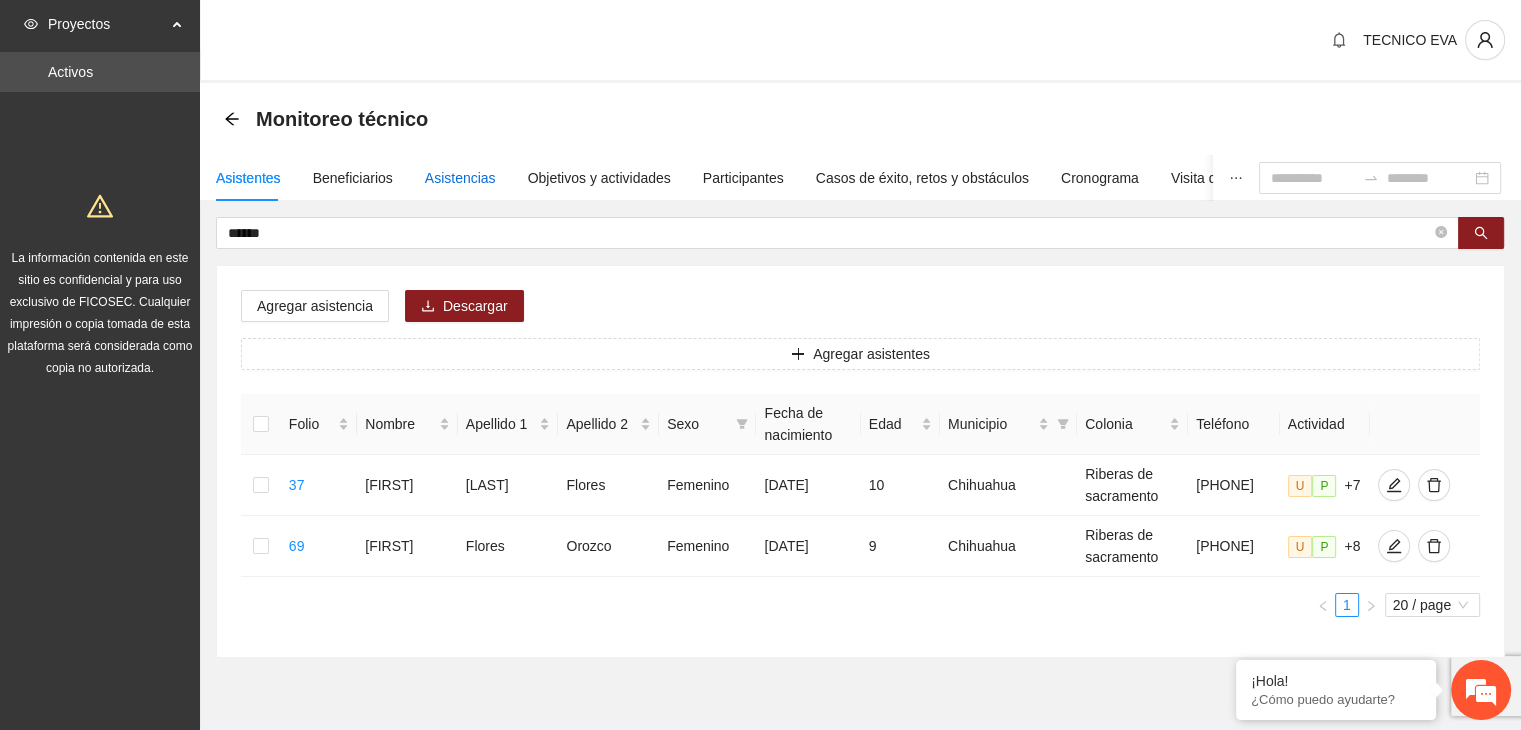 click on "Asistencias" at bounding box center [460, 178] 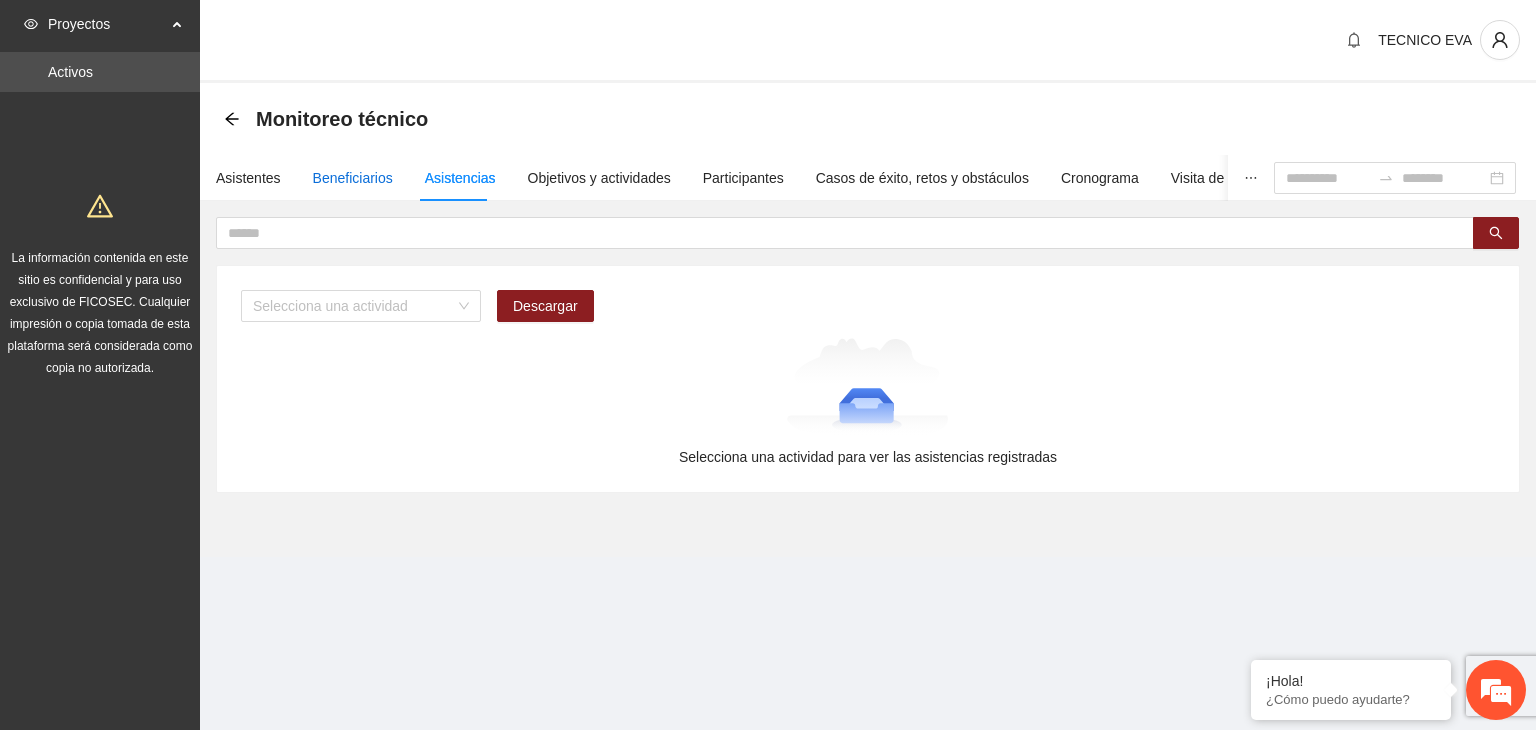 click on "Beneficiarios" at bounding box center [353, 178] 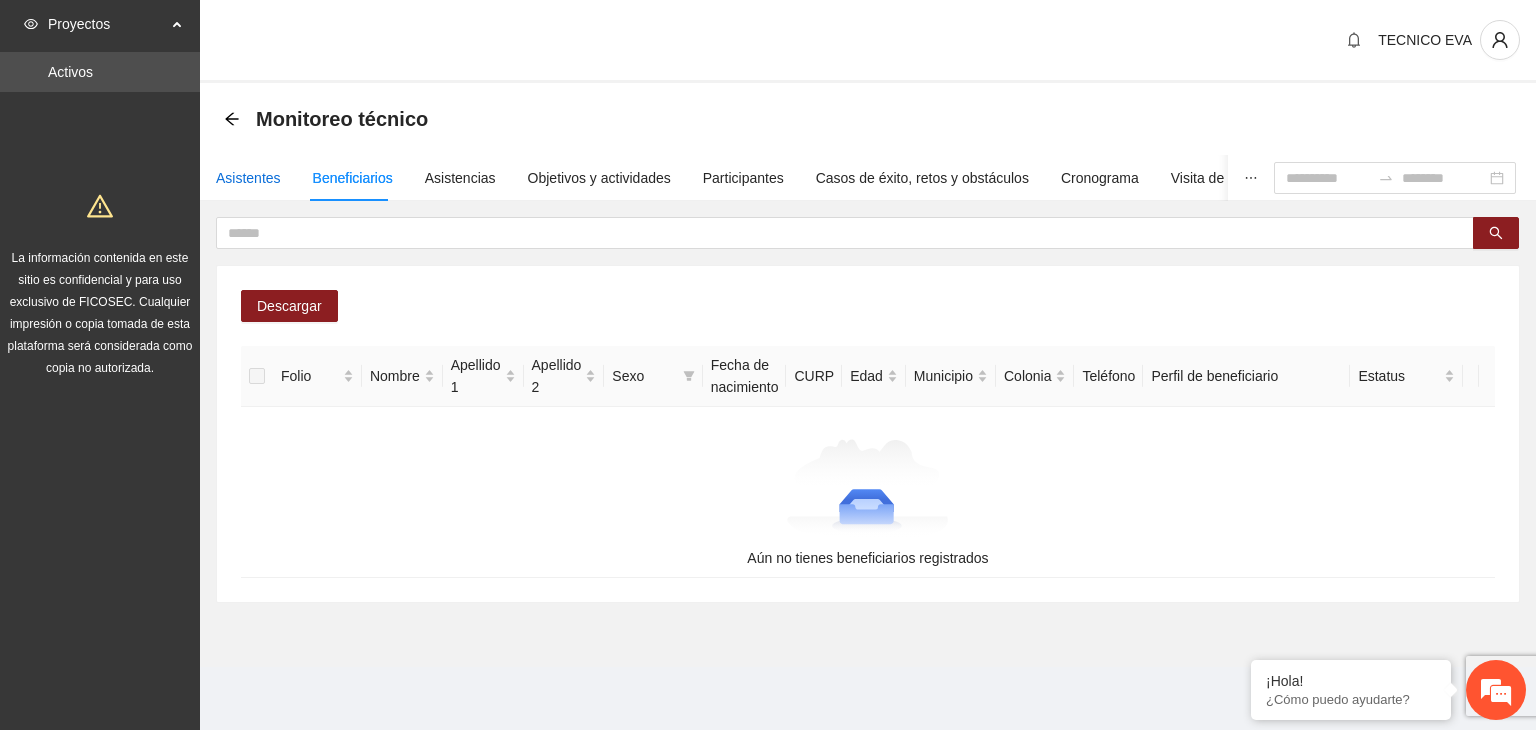 click on "Asistentes" at bounding box center (248, 178) 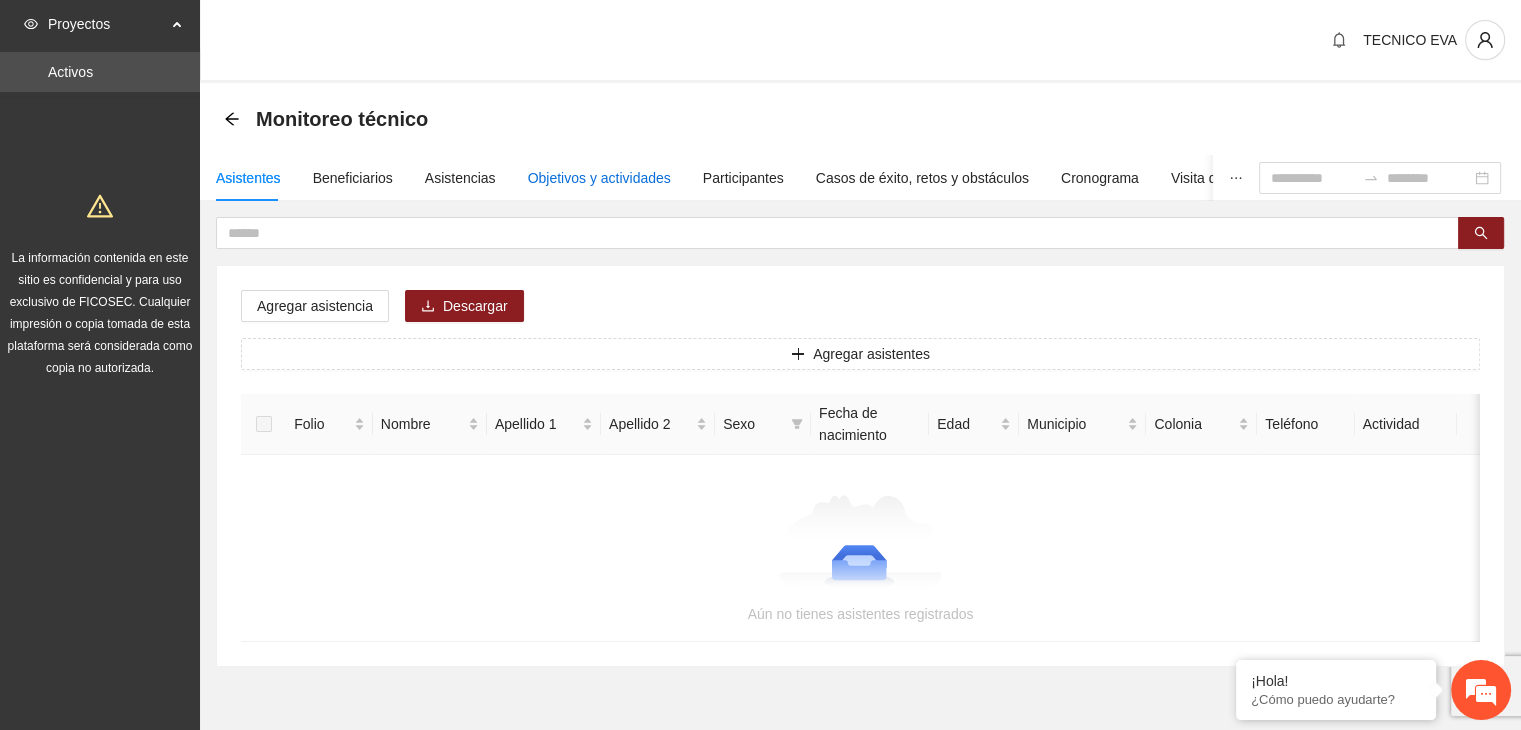 click on "Objetivos y actividades" at bounding box center [599, 178] 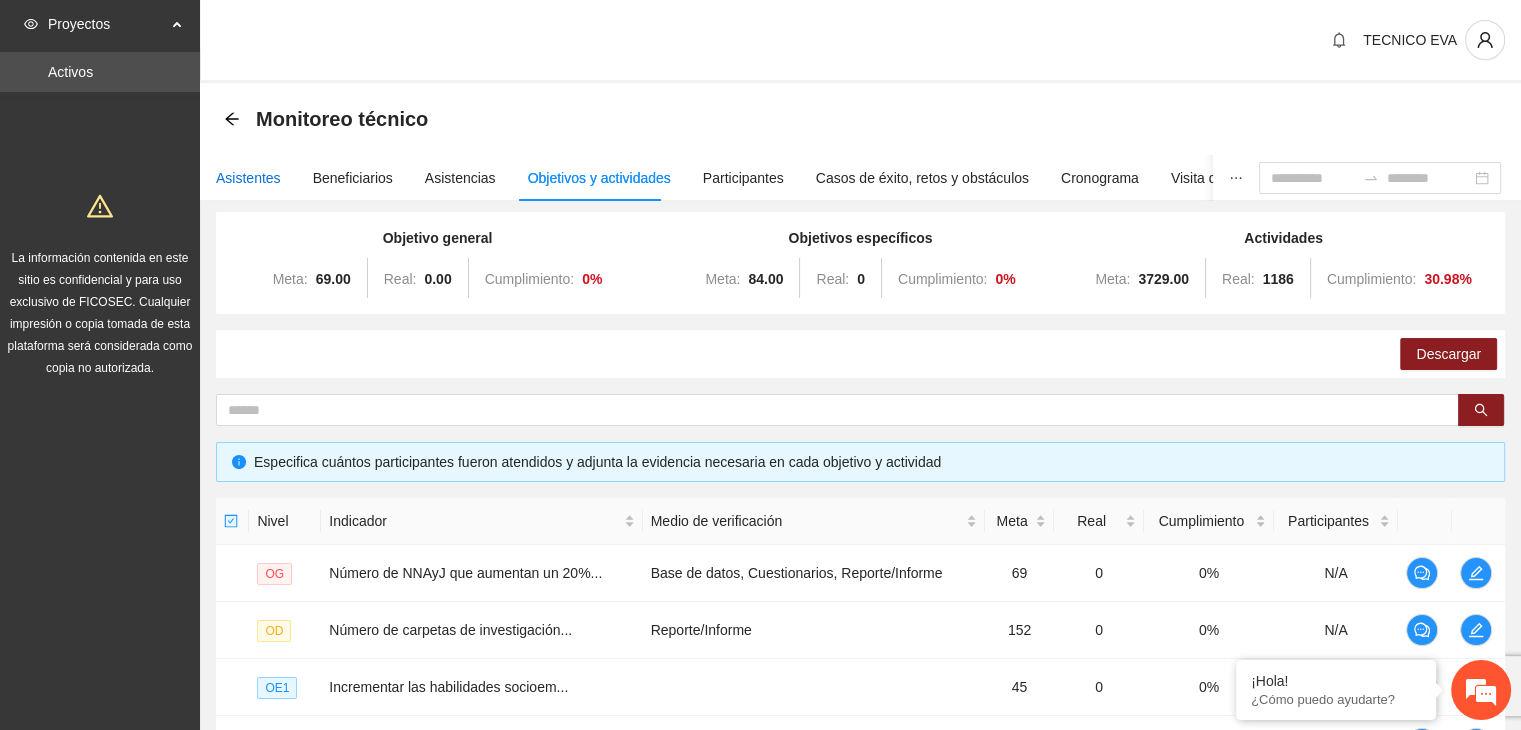 click on "Asistentes" at bounding box center [248, 178] 